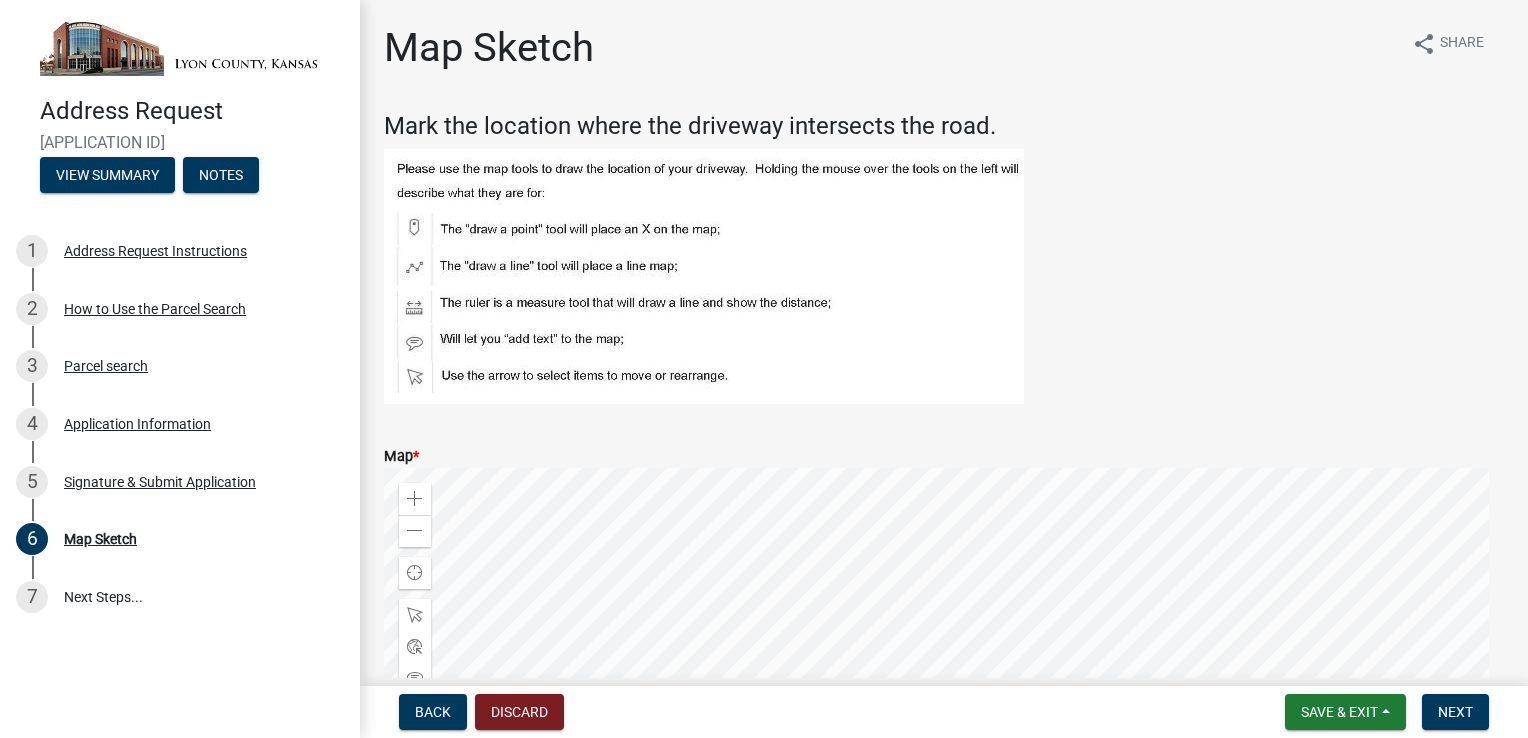scroll, scrollTop: 0, scrollLeft: 0, axis: both 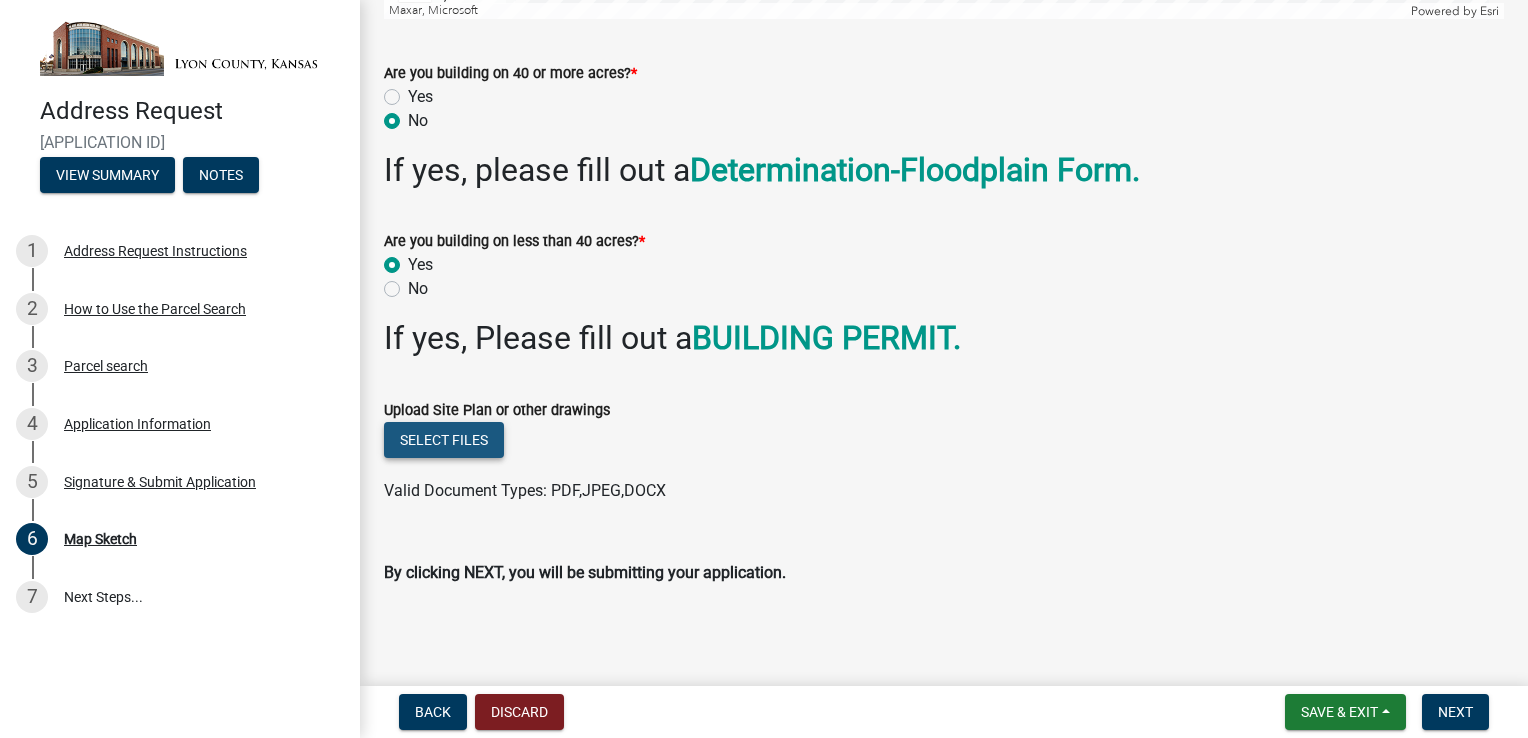 click on "Select files" 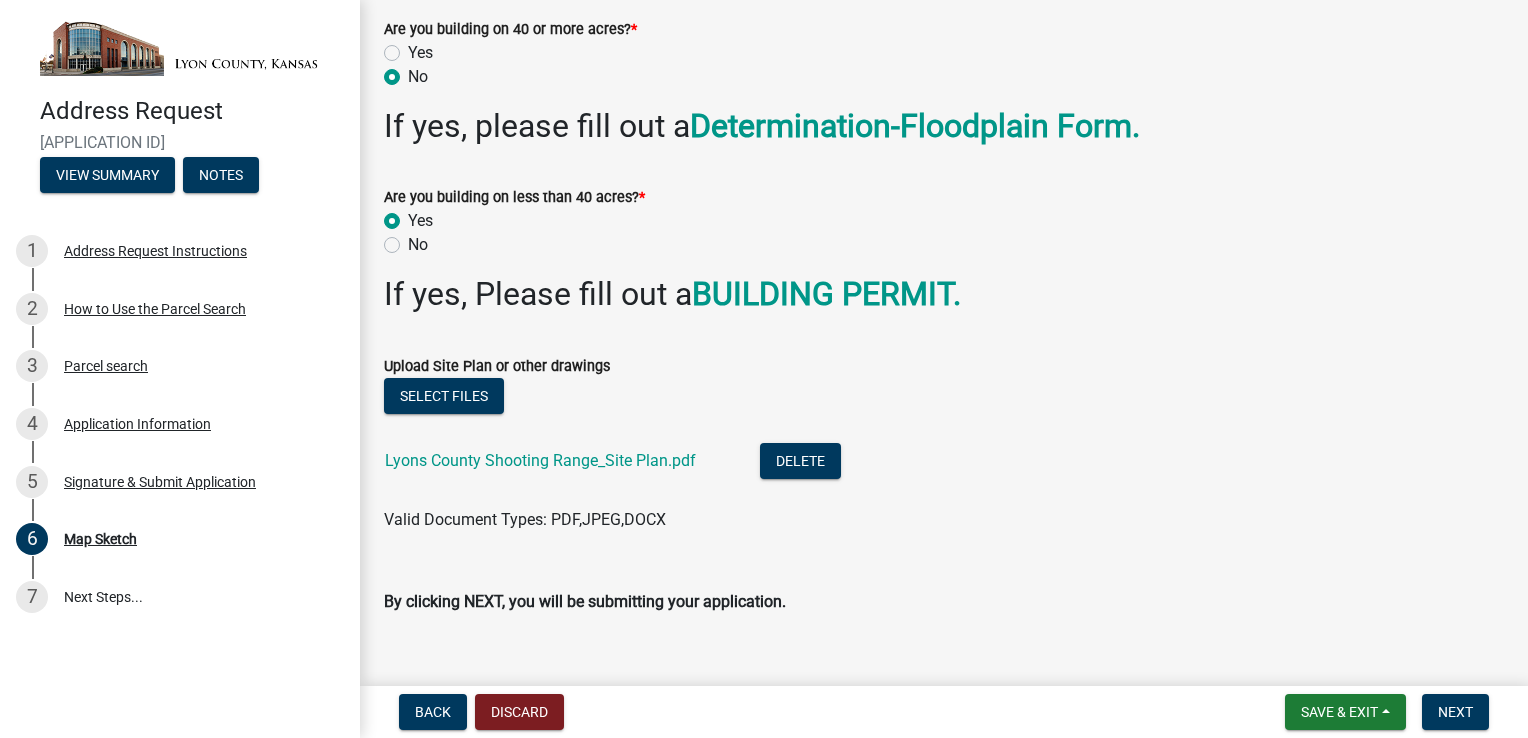 scroll, scrollTop: 1022, scrollLeft: 0, axis: vertical 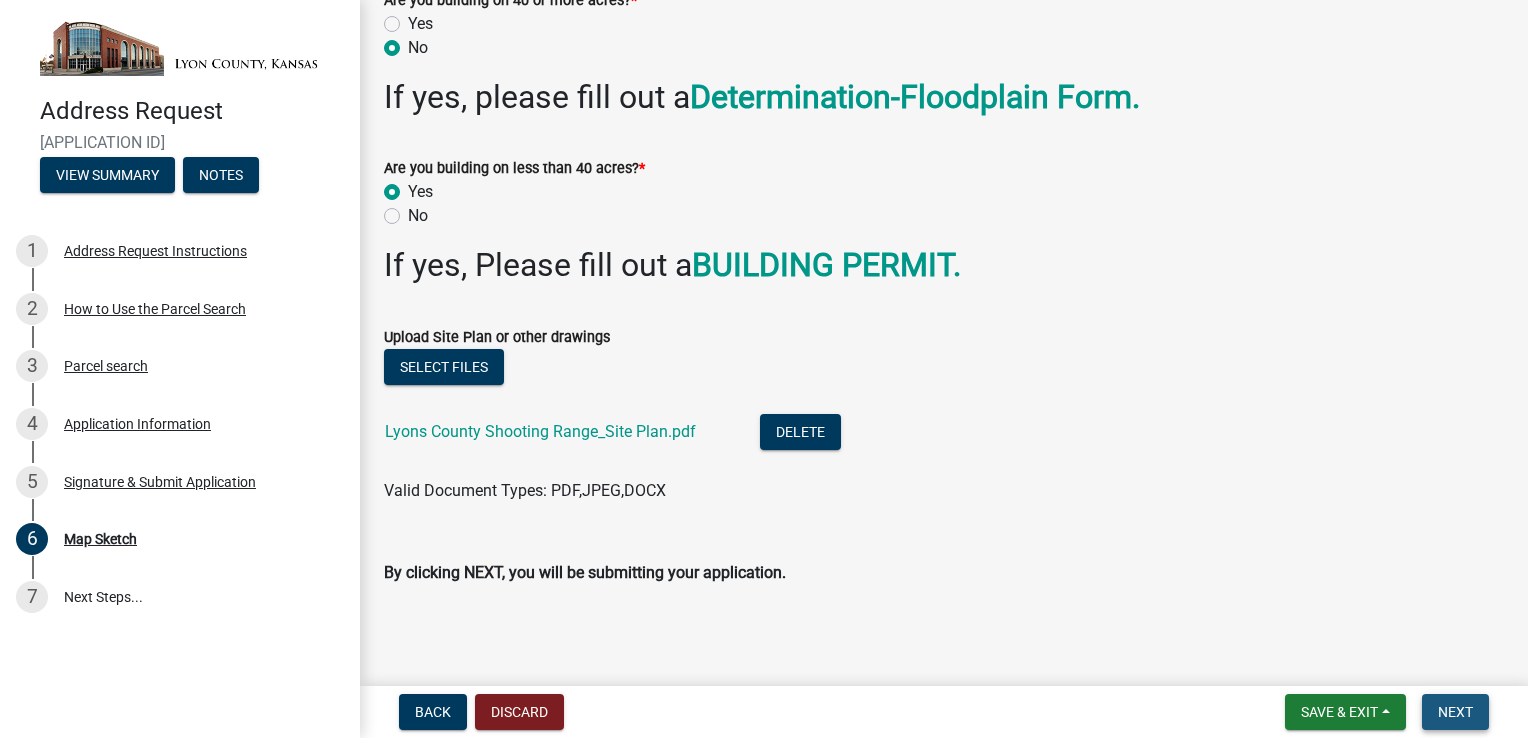 click on "Next" at bounding box center (1455, 712) 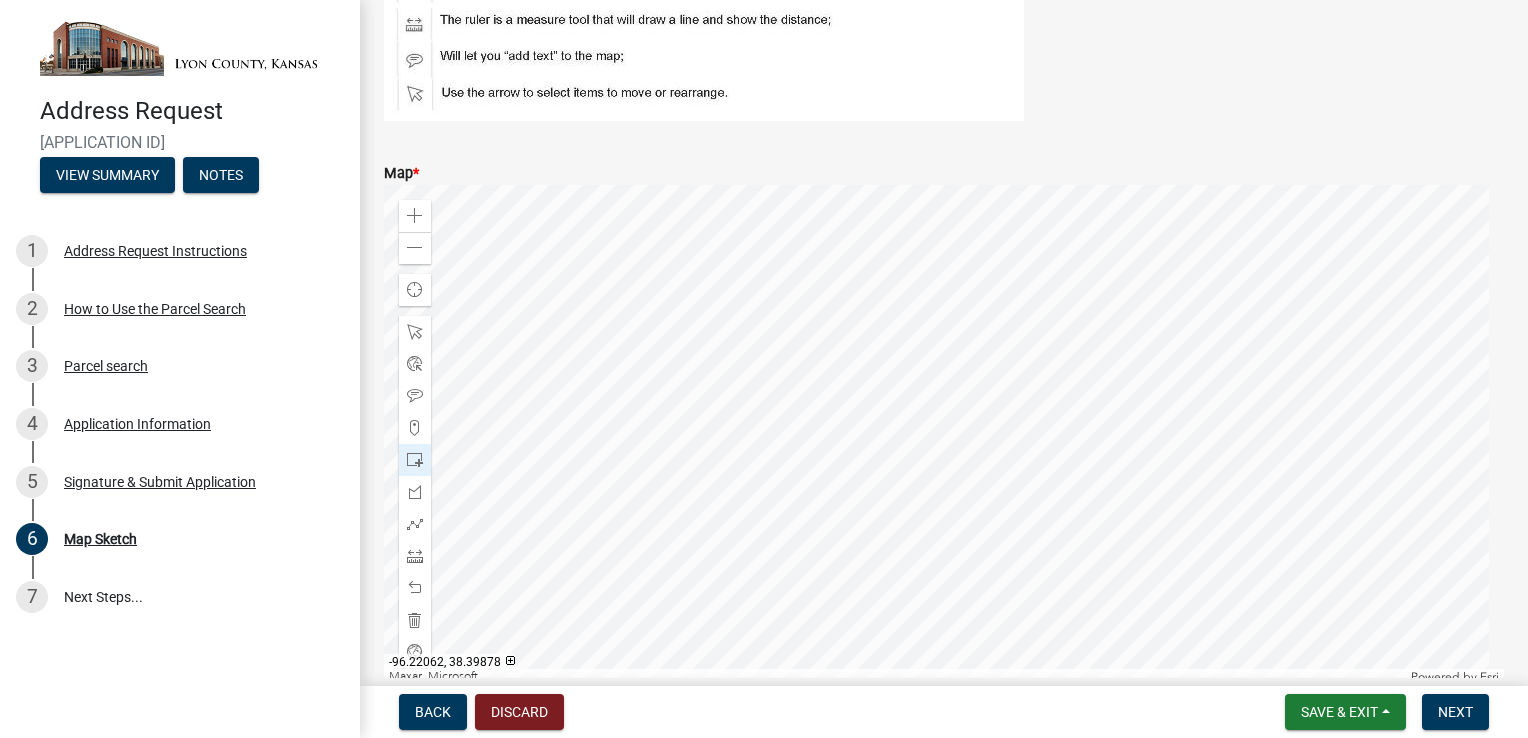 scroll, scrollTop: 300, scrollLeft: 0, axis: vertical 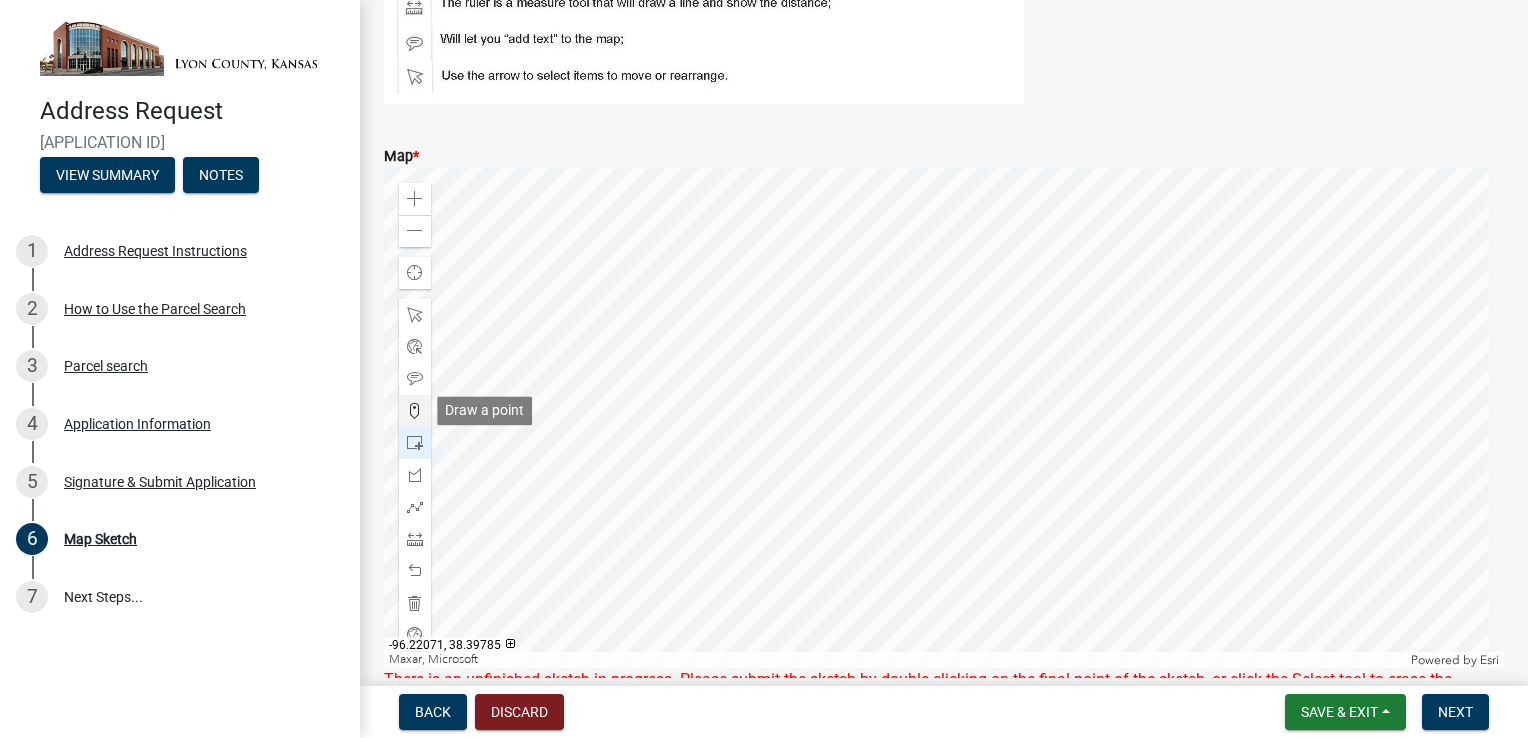 click 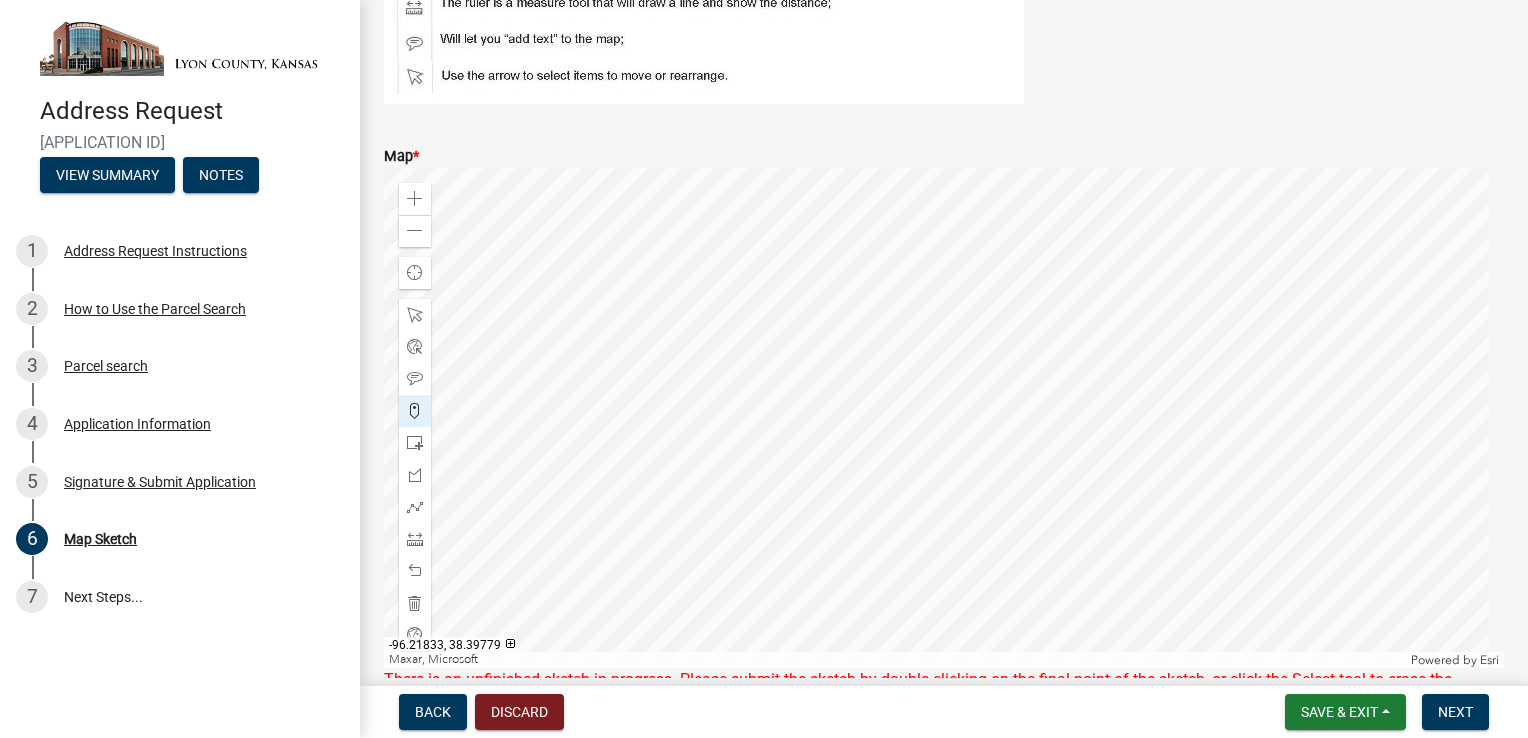 click 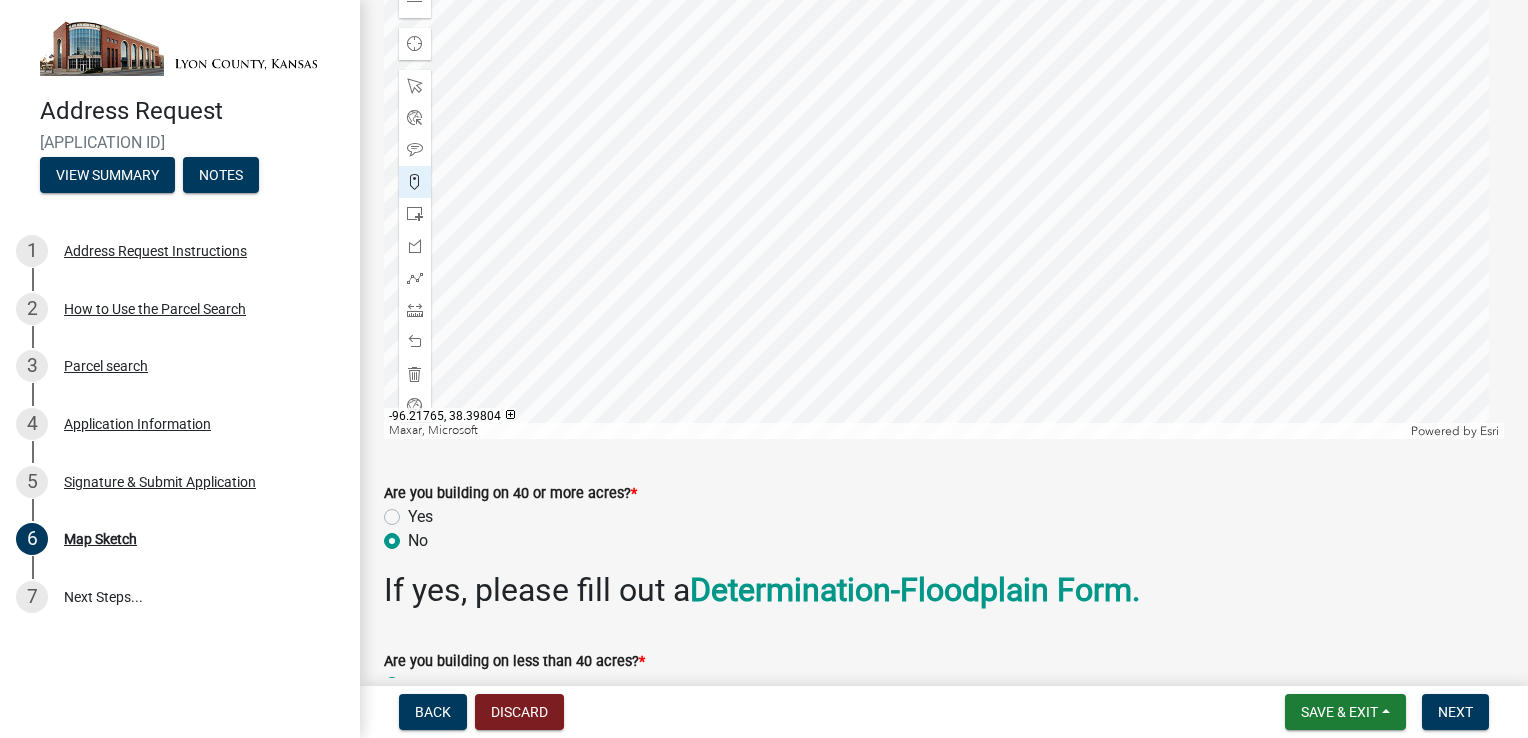 scroll, scrollTop: 600, scrollLeft: 0, axis: vertical 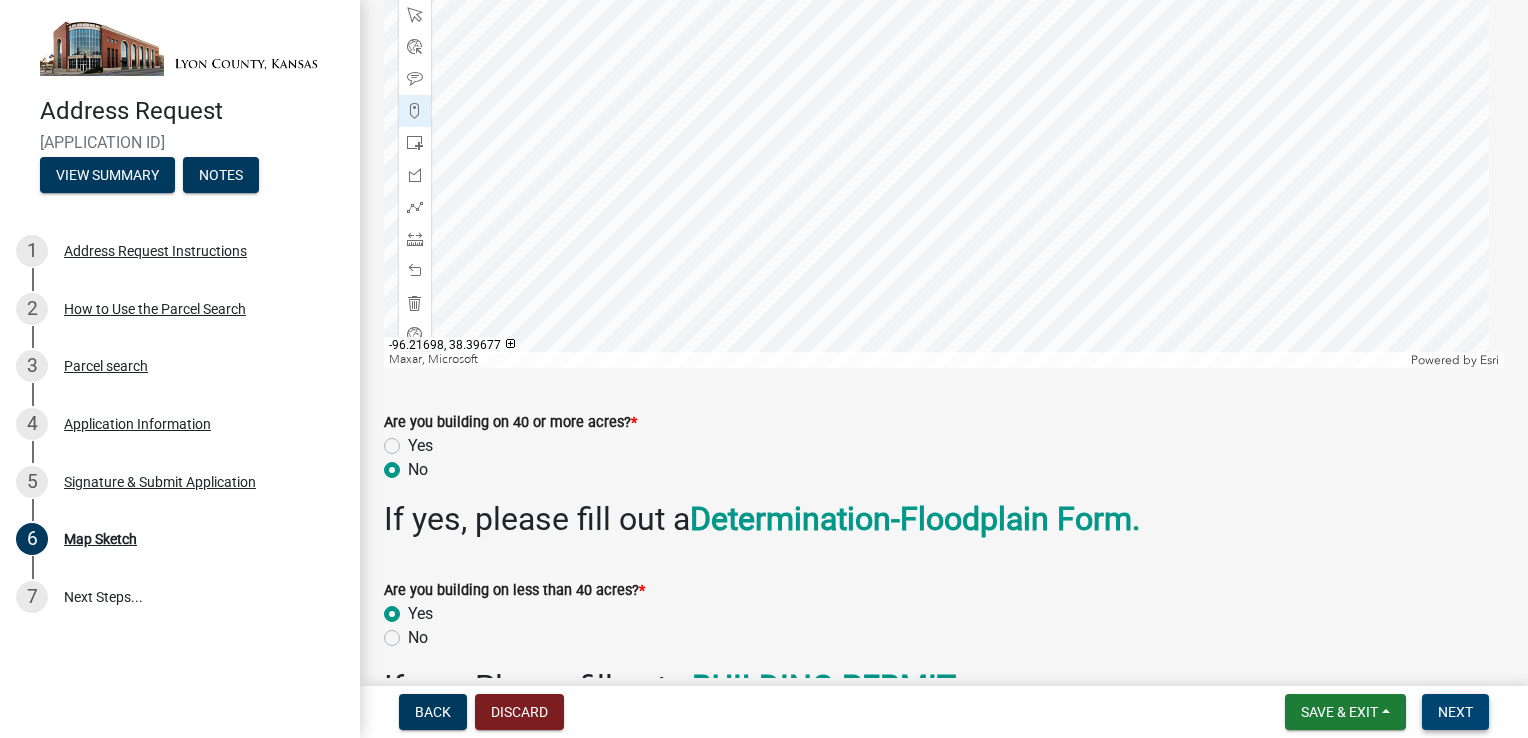 click on "Next" at bounding box center (1455, 712) 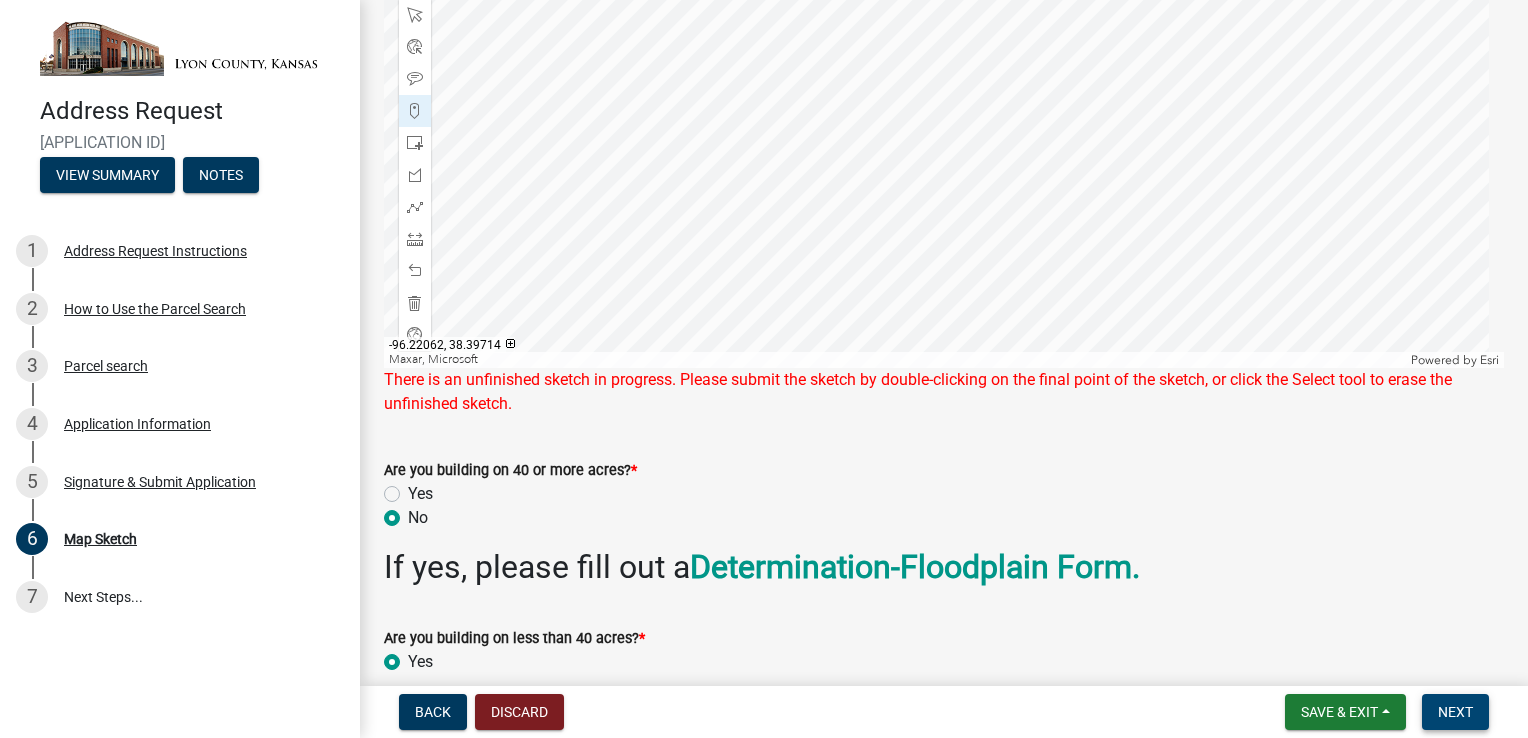 scroll, scrollTop: 500, scrollLeft: 0, axis: vertical 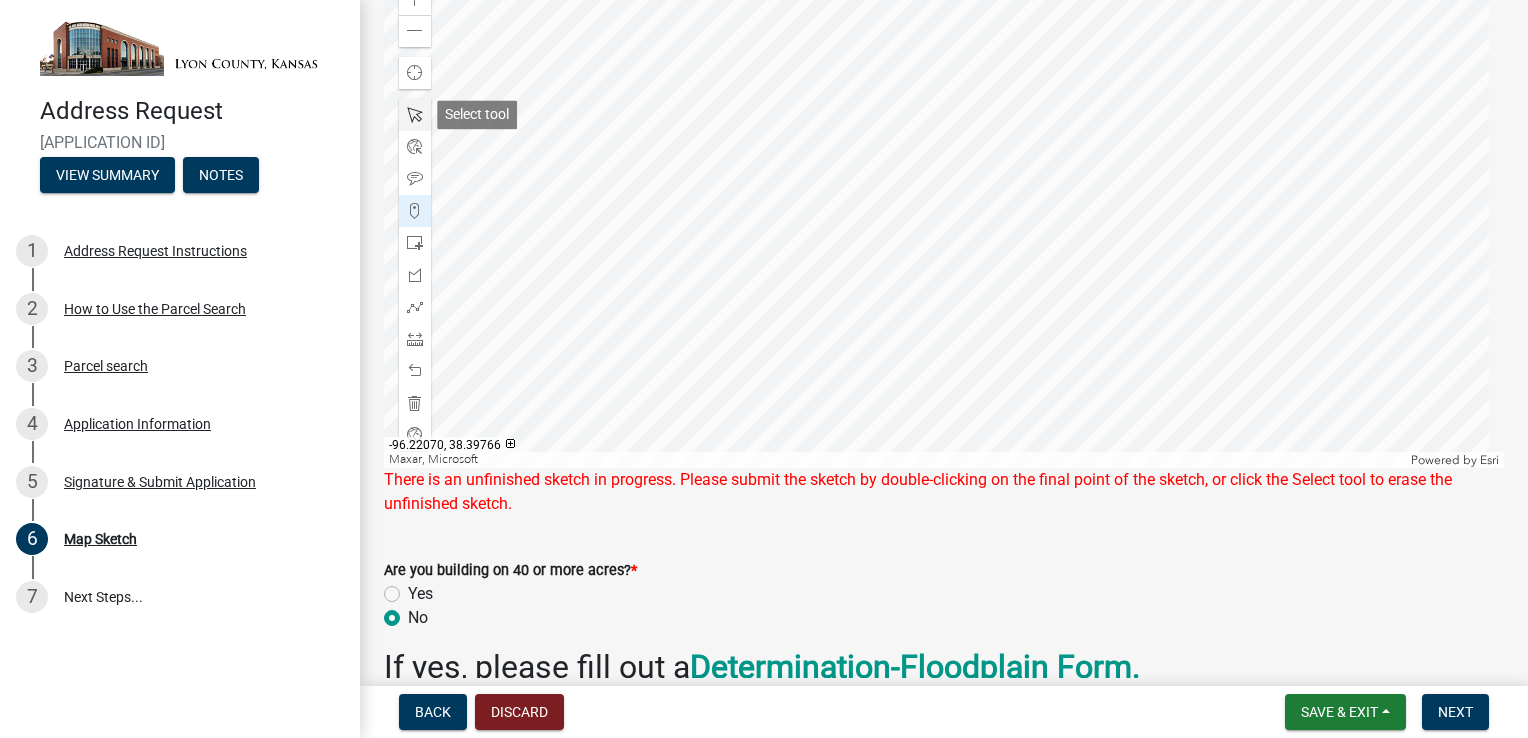 click 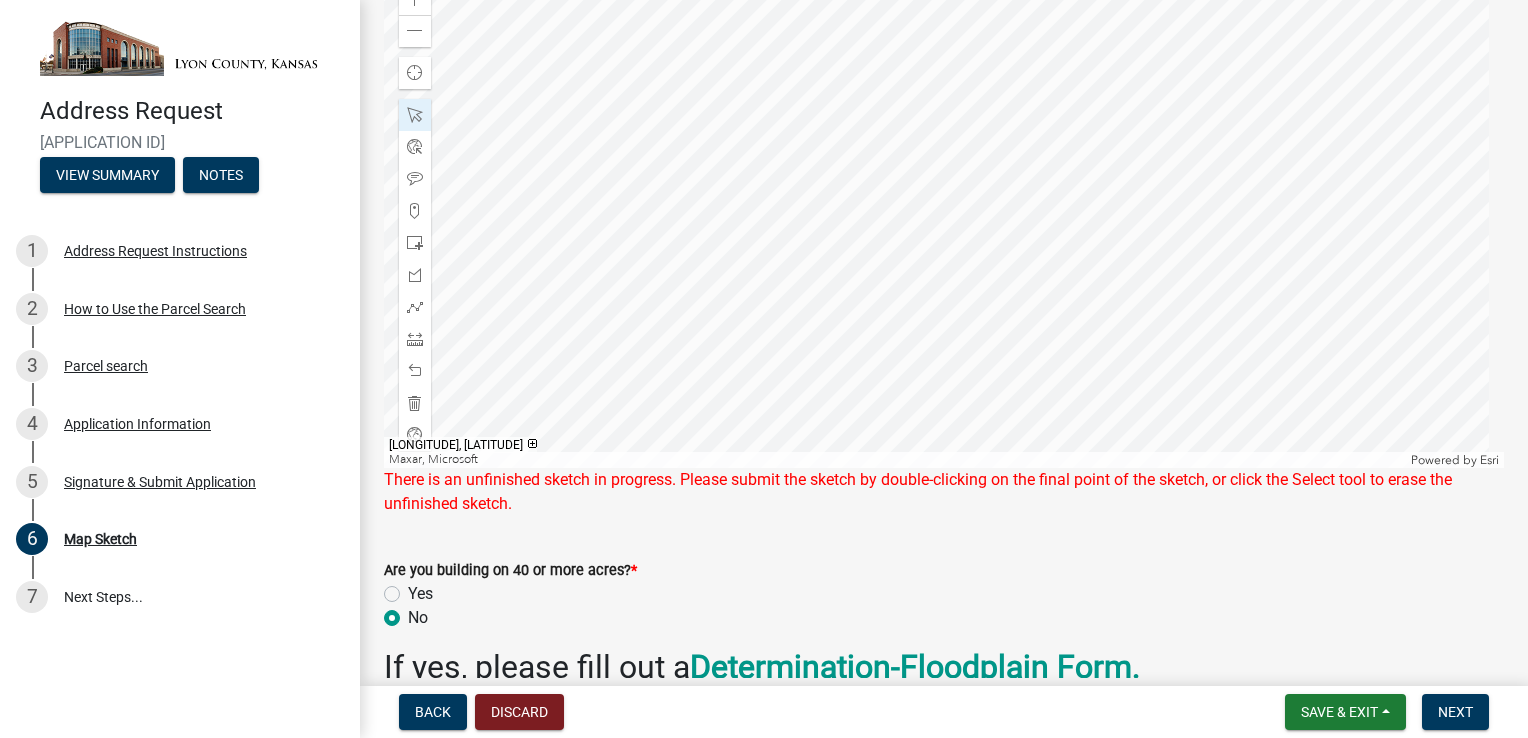 click 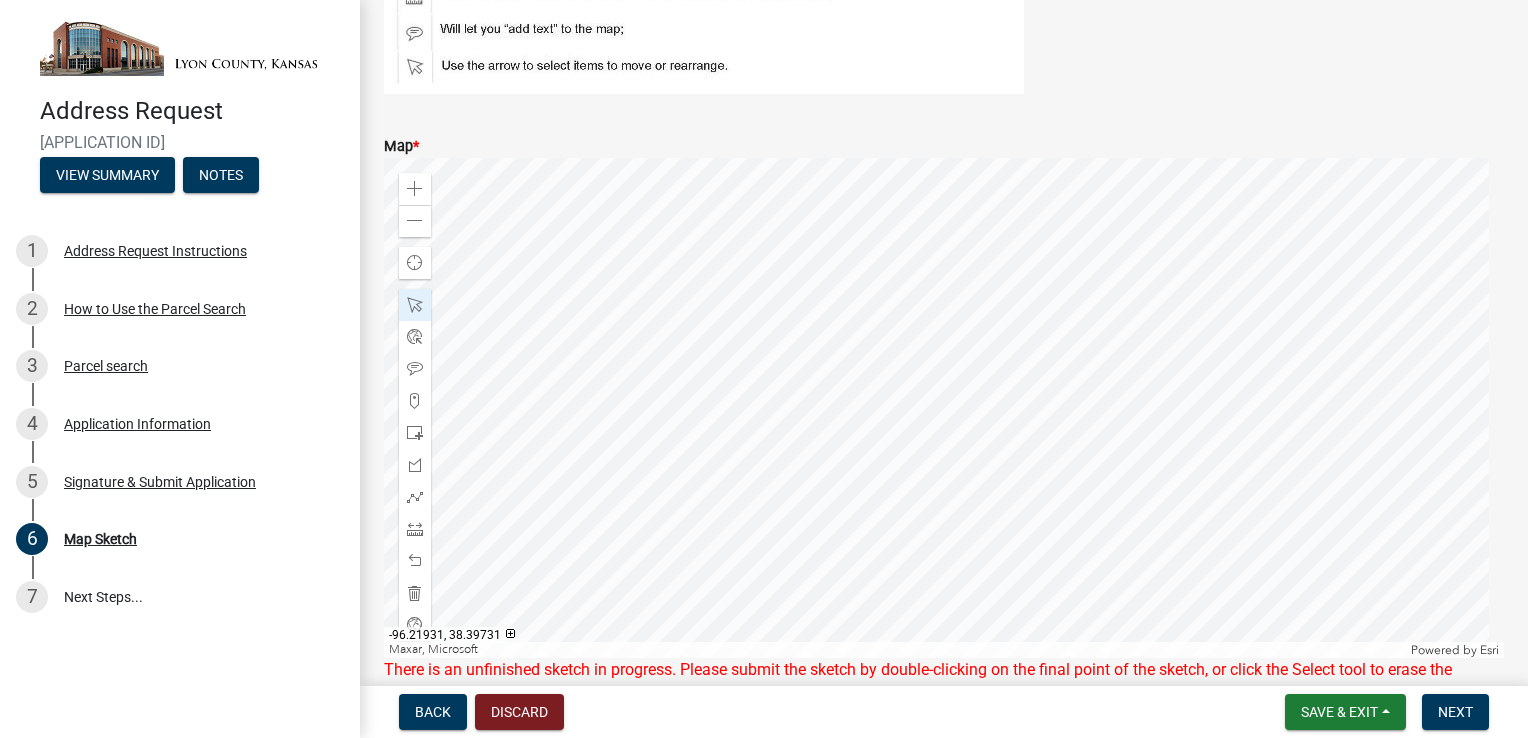 scroll, scrollTop: 200, scrollLeft: 0, axis: vertical 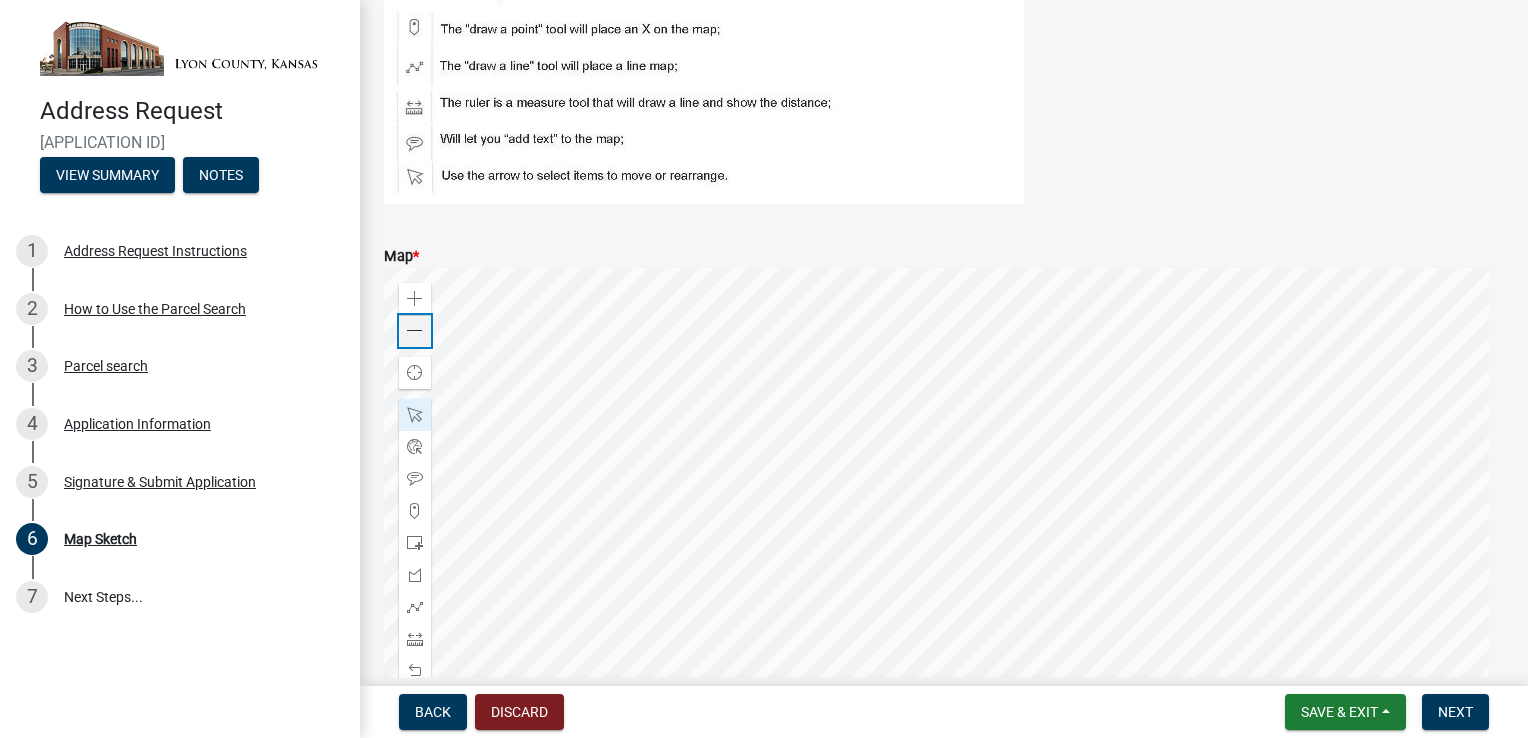 click 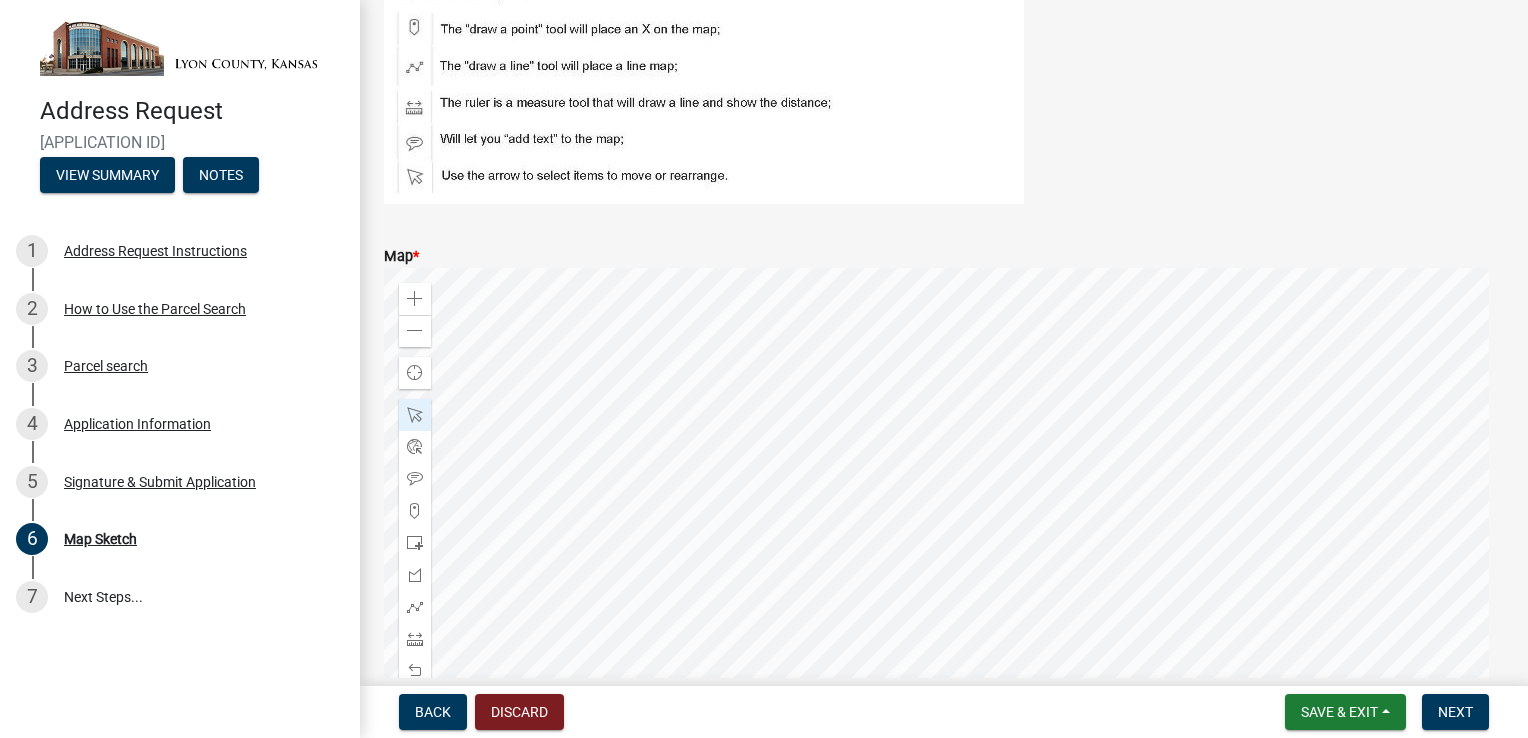 click 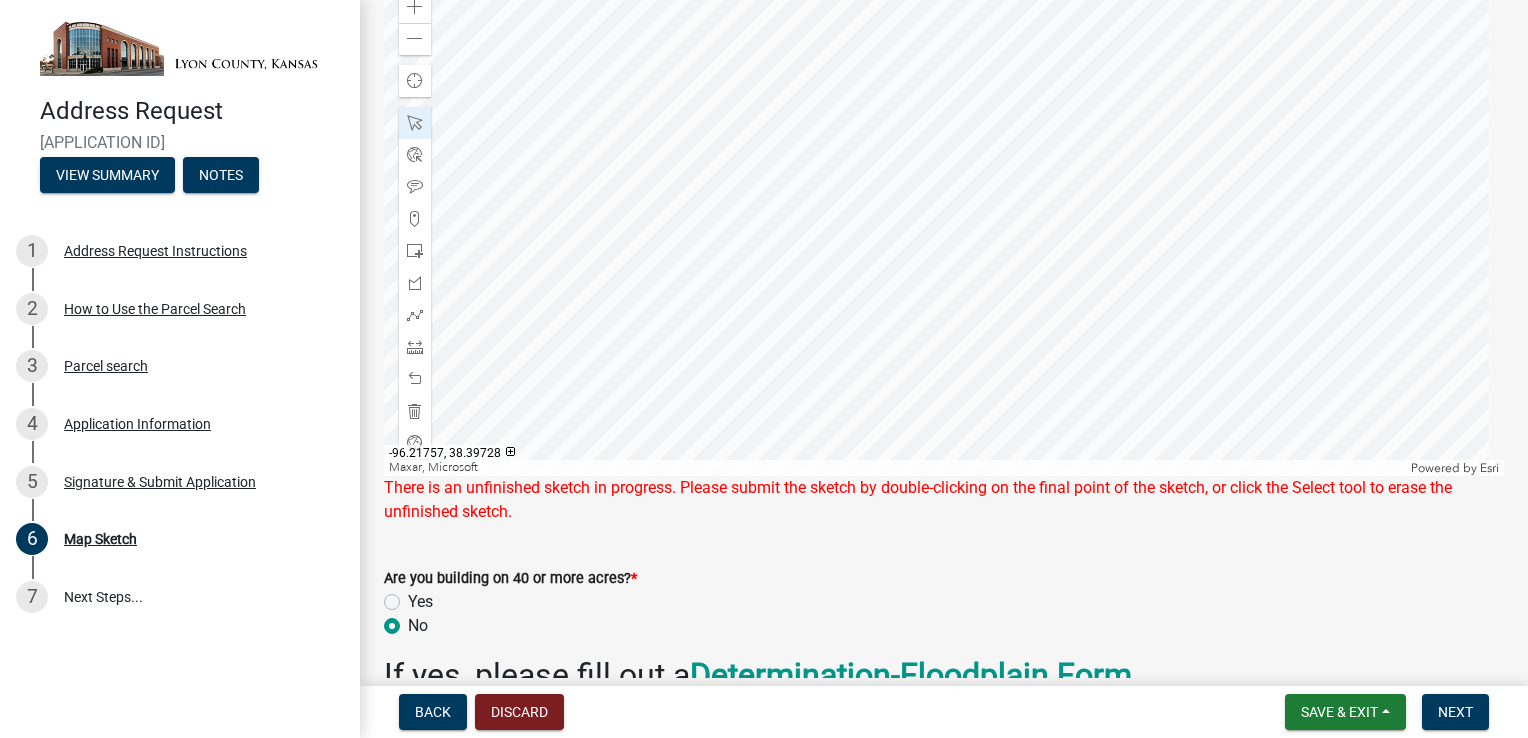 scroll, scrollTop: 500, scrollLeft: 0, axis: vertical 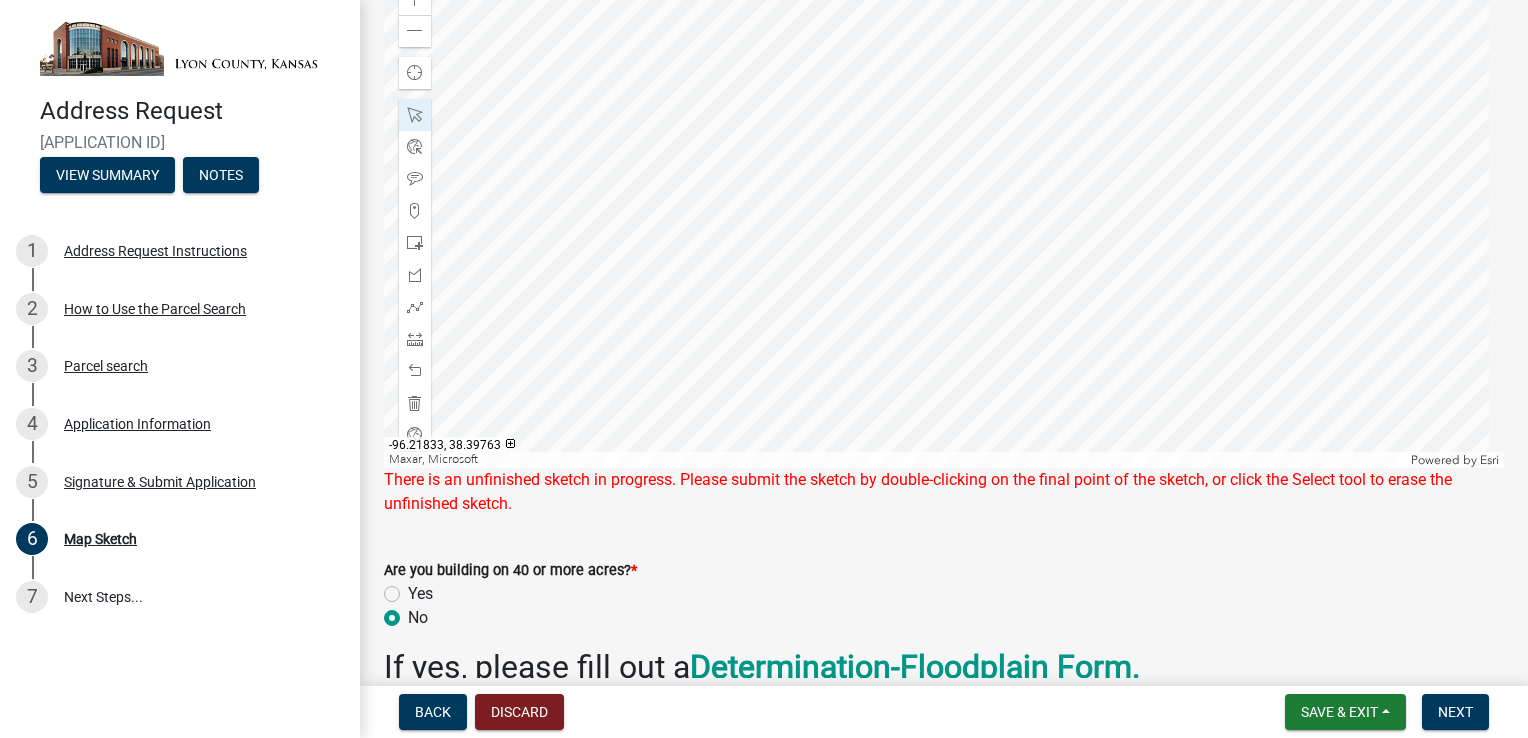 click 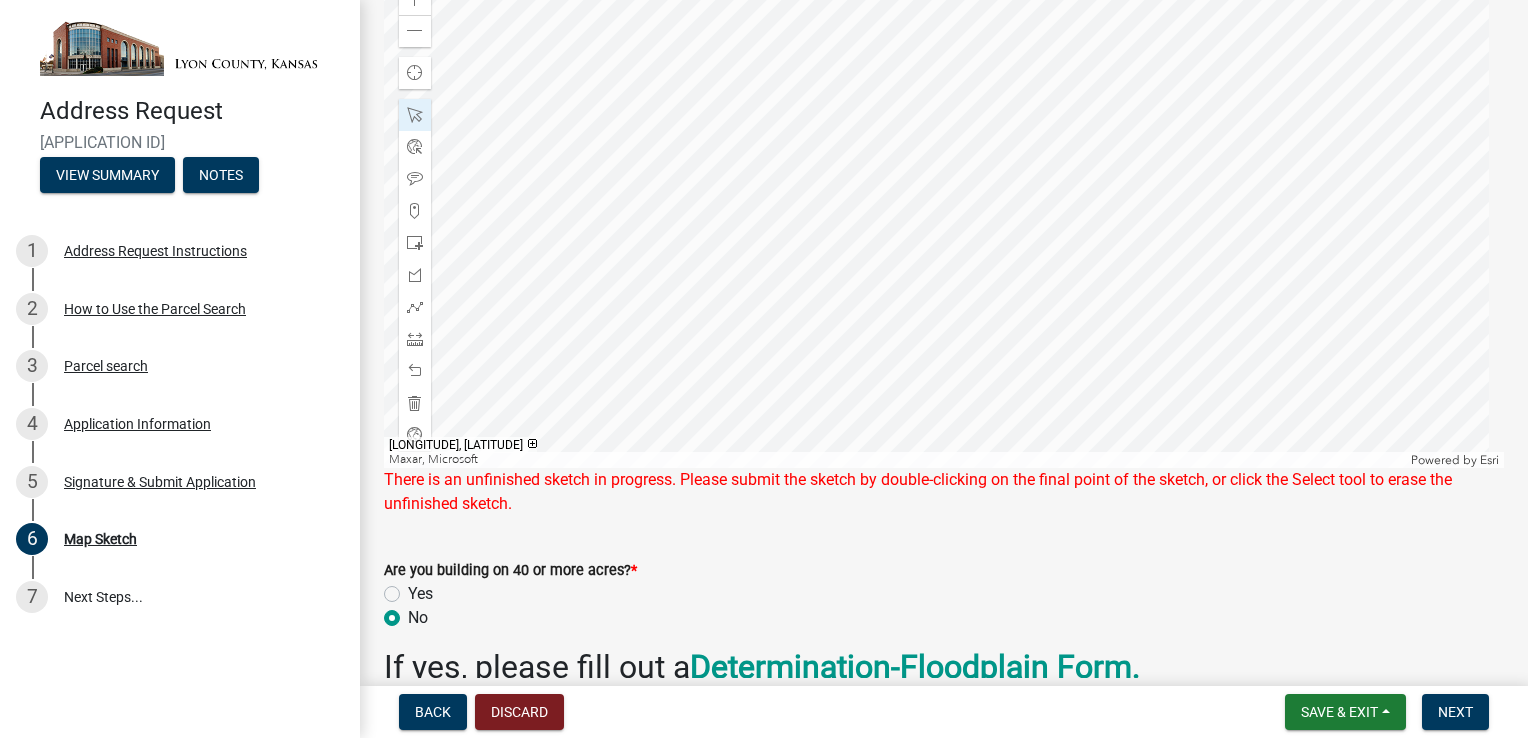 click 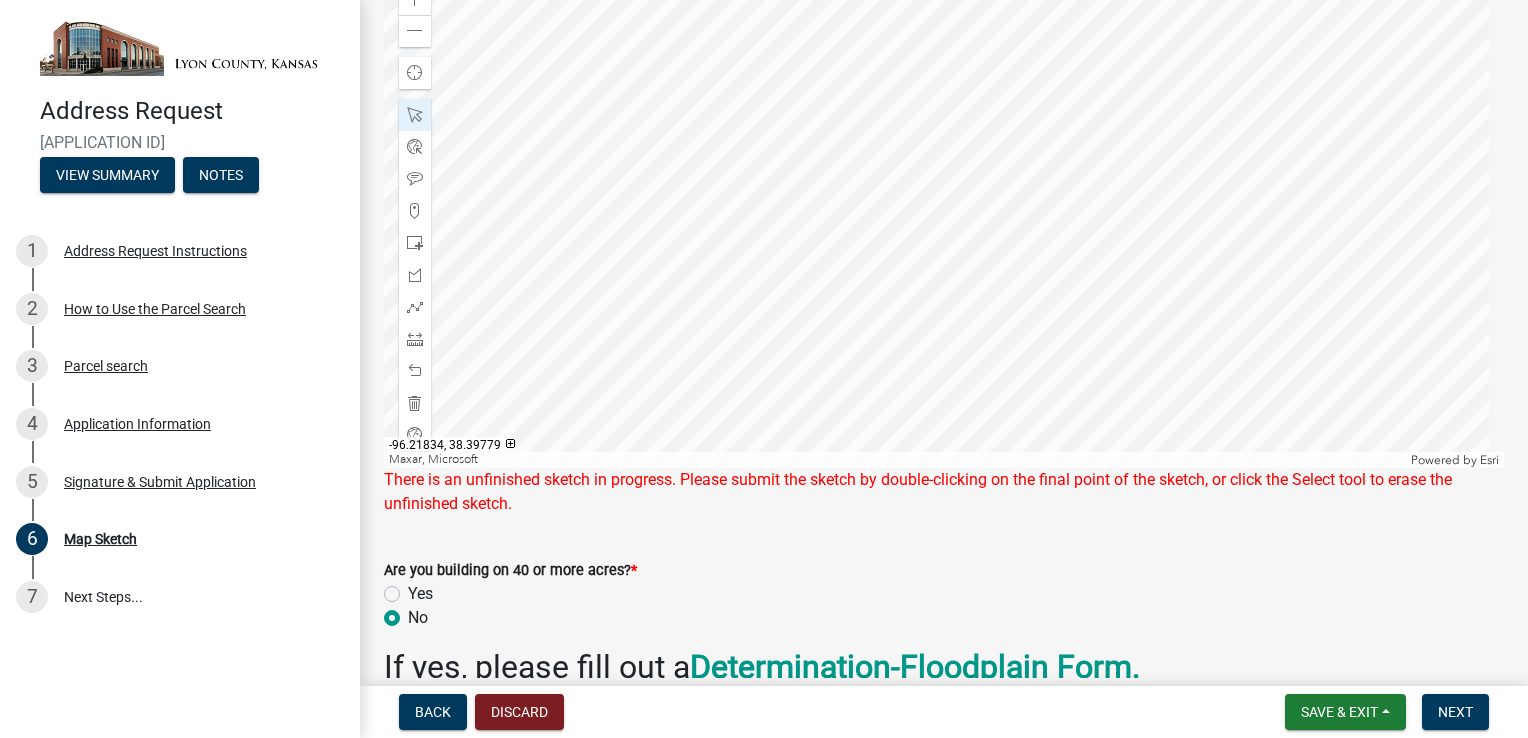 click 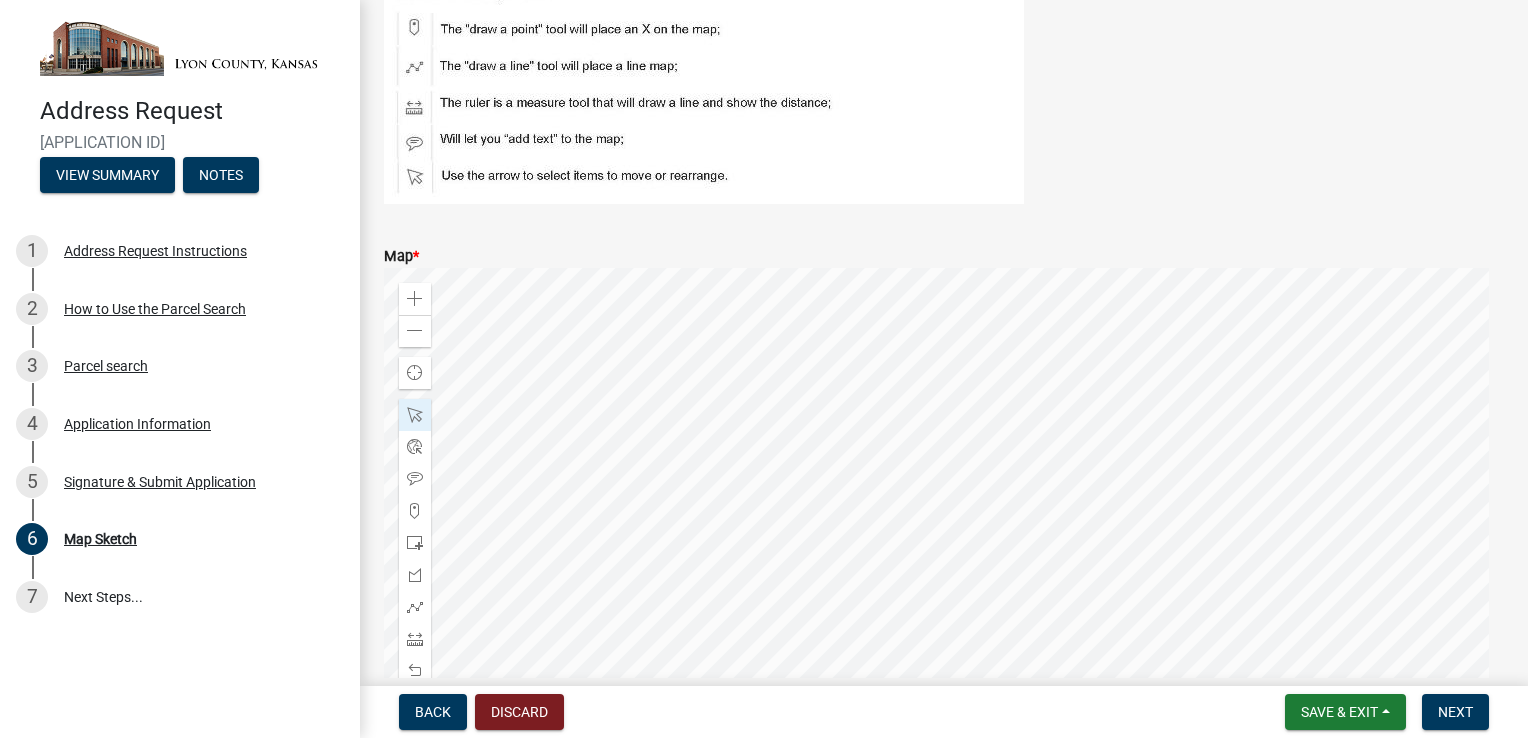 scroll, scrollTop: 400, scrollLeft: 0, axis: vertical 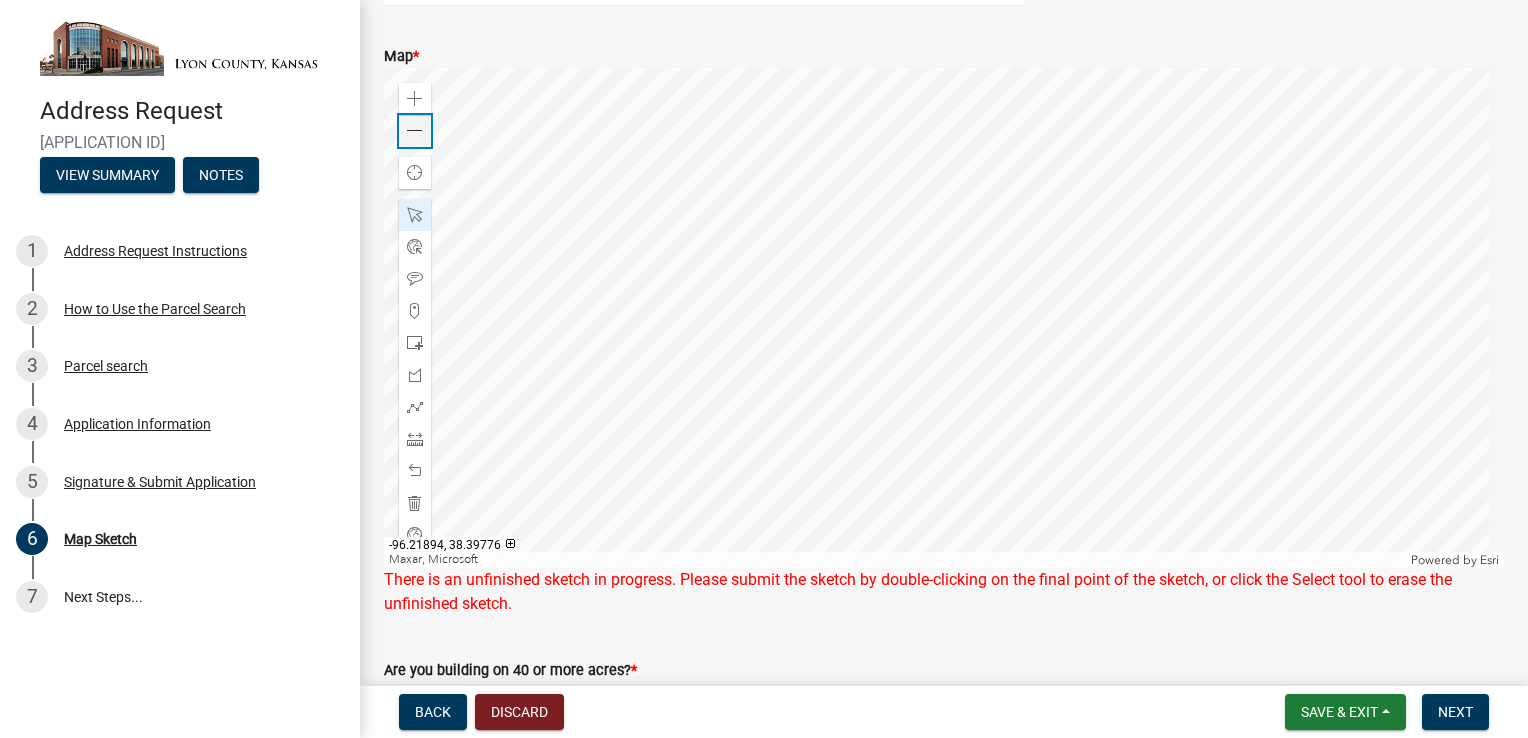 click 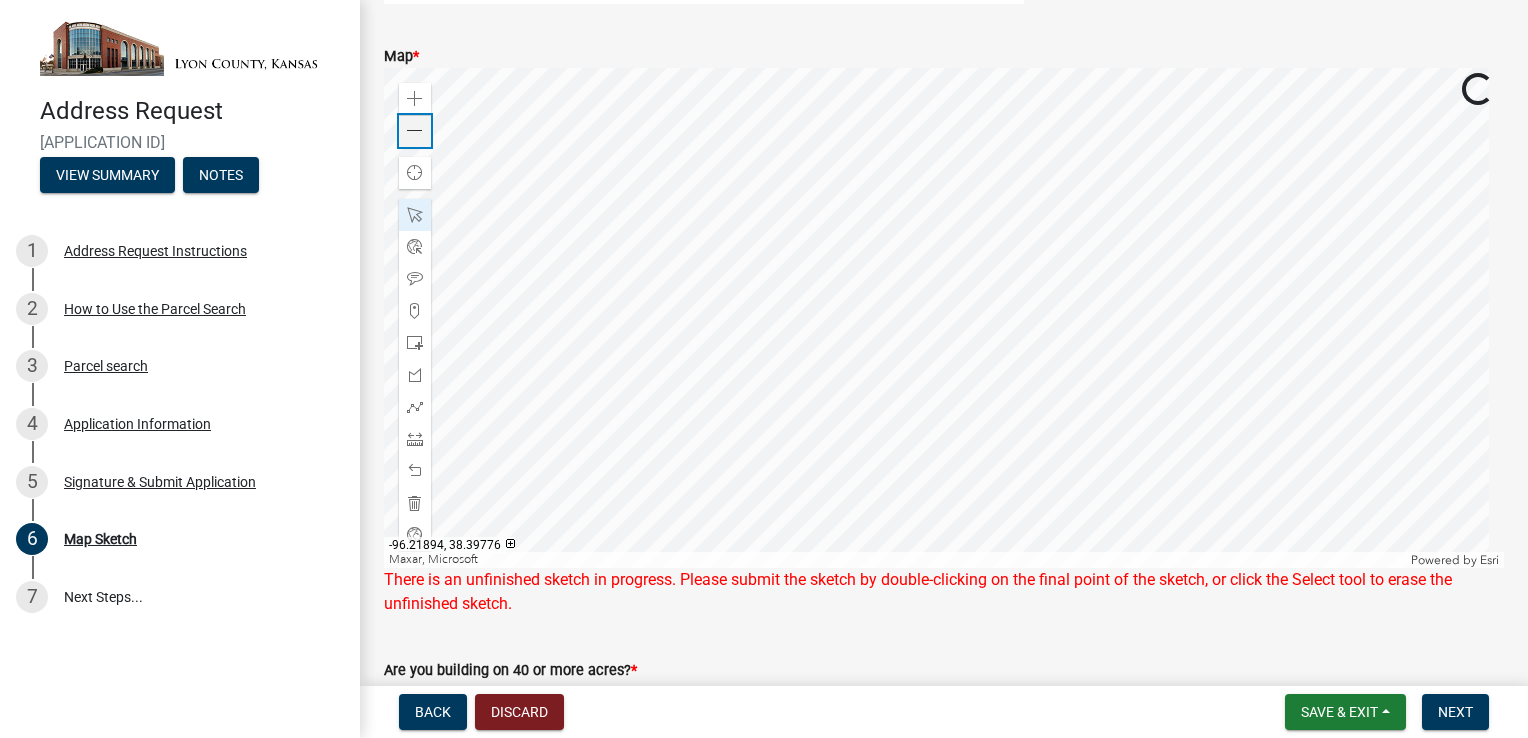 click 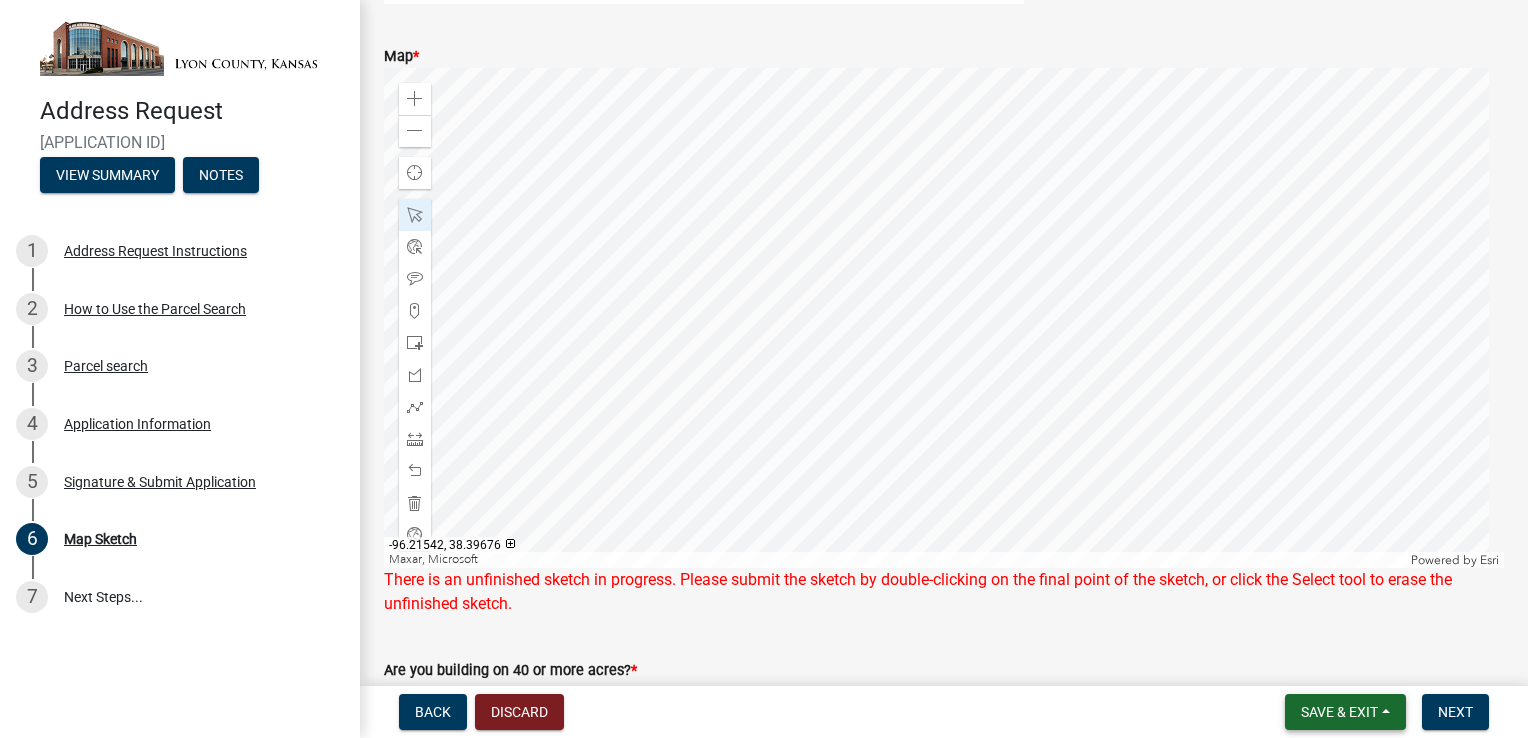 click on "Save & Exit" at bounding box center (1345, 712) 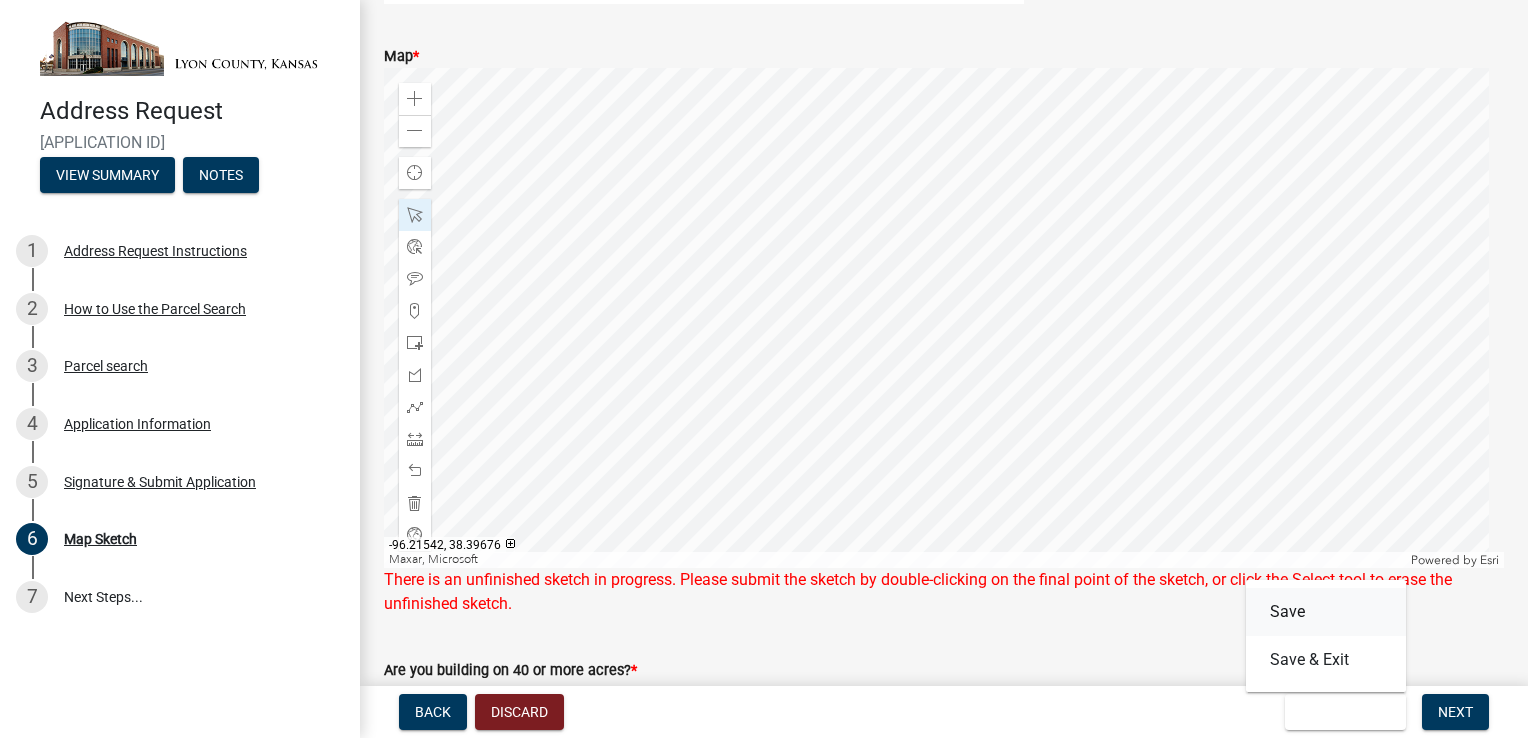 click on "Save" at bounding box center [1326, 612] 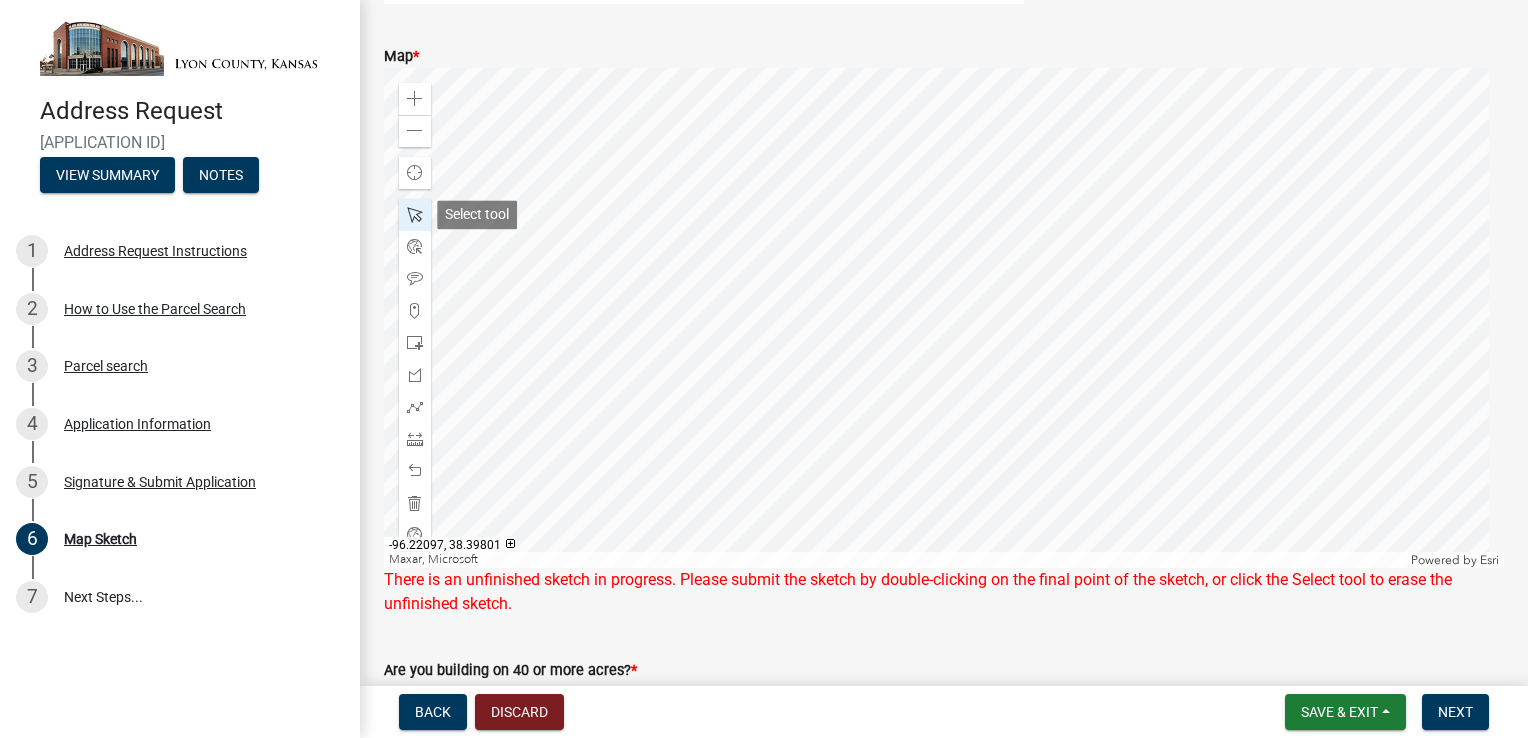 click 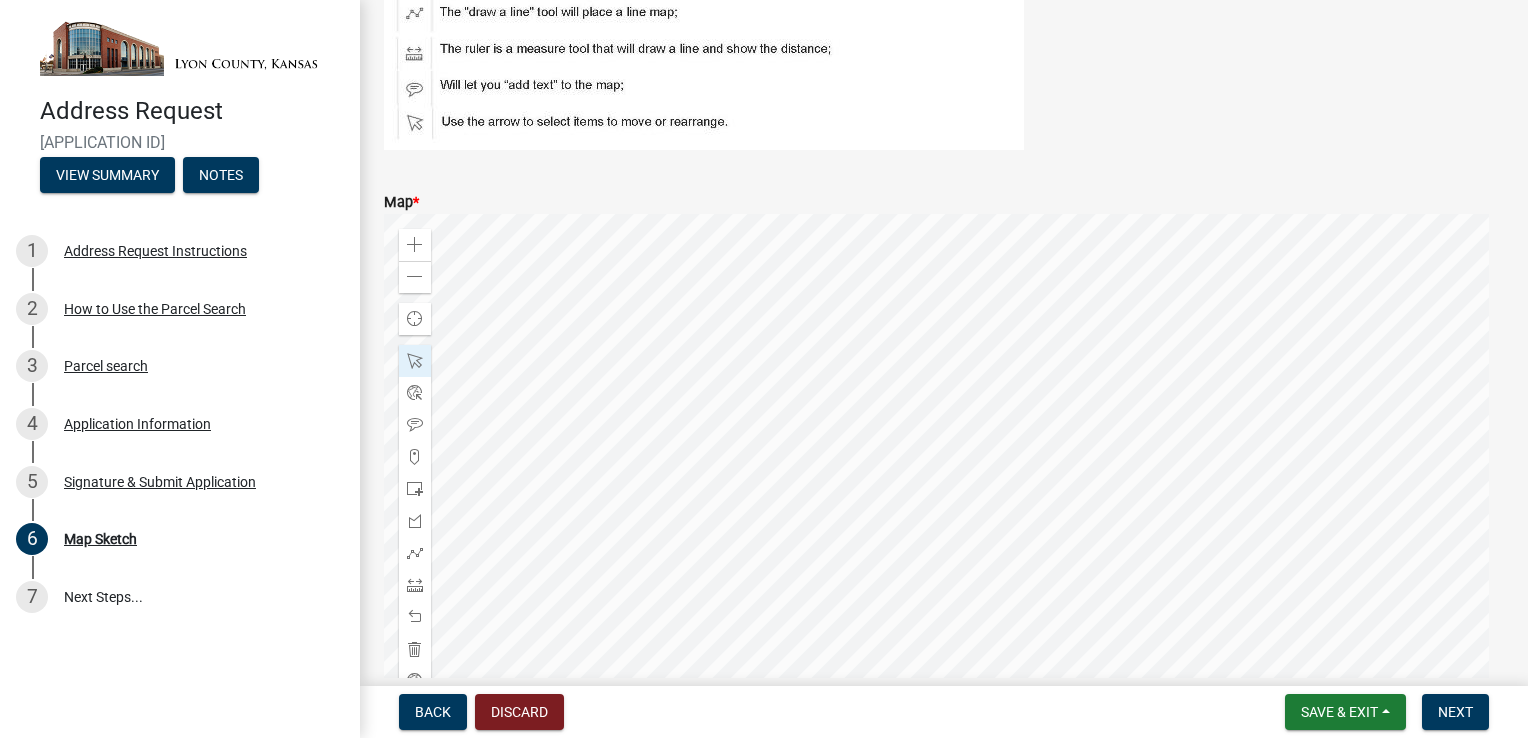 scroll, scrollTop: 270, scrollLeft: 0, axis: vertical 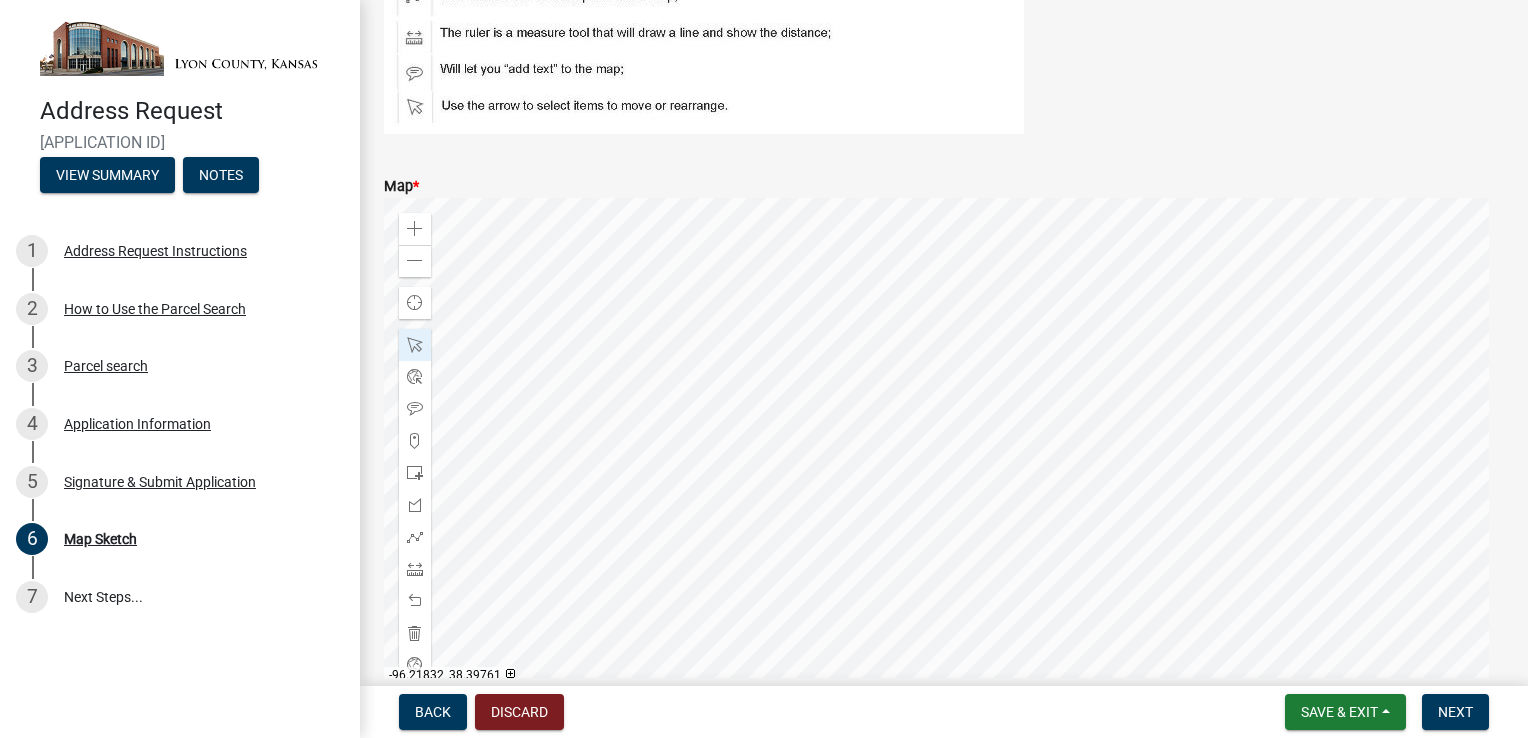click 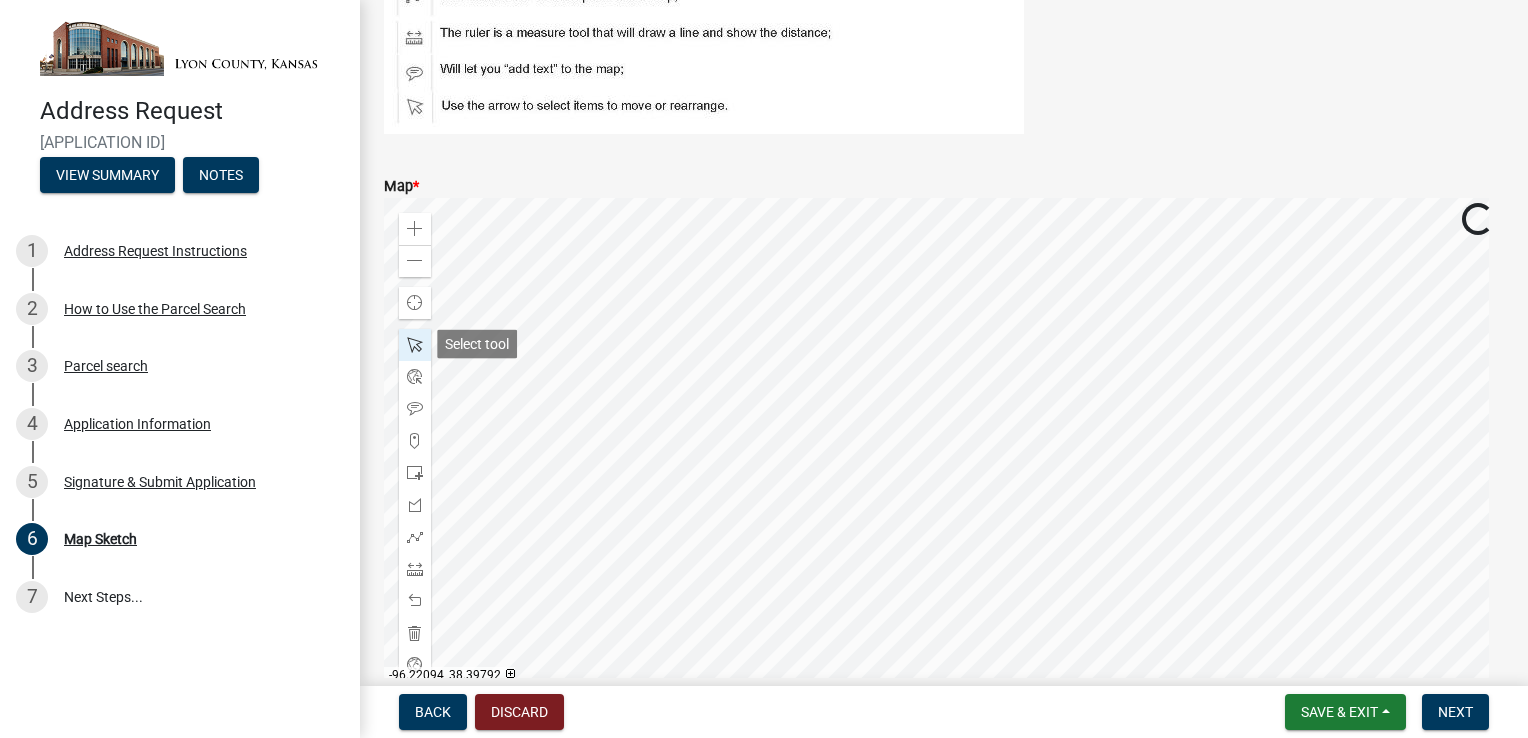 click 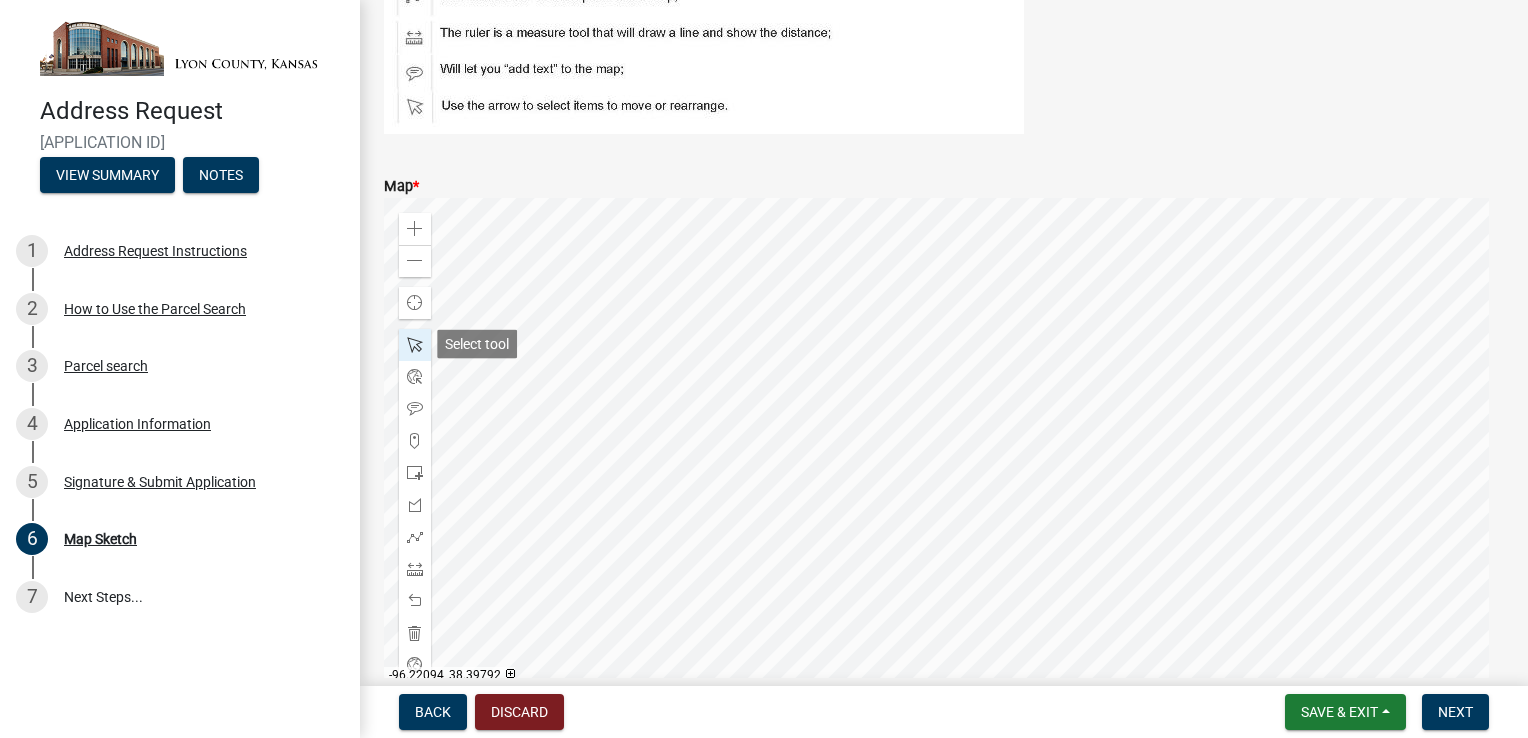 click 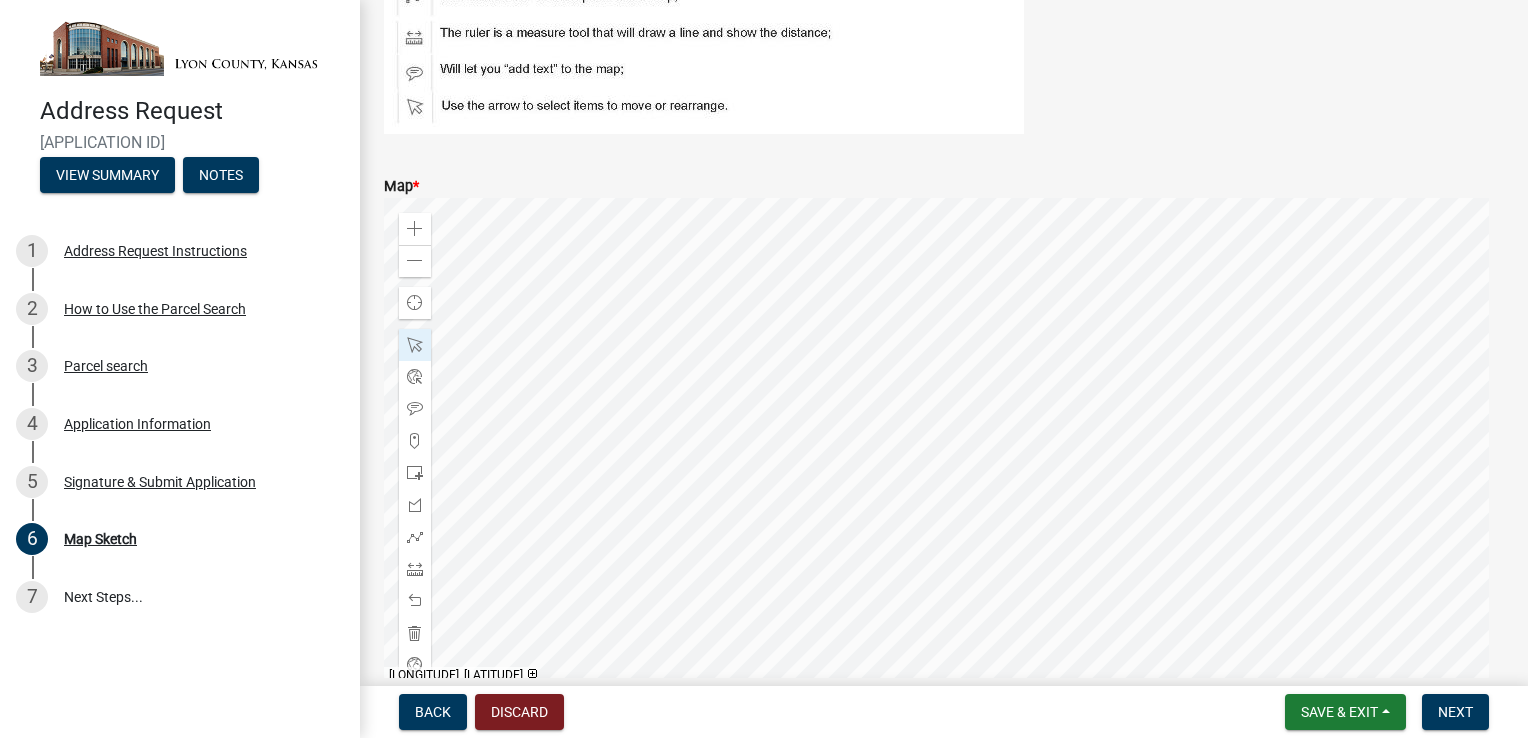 click 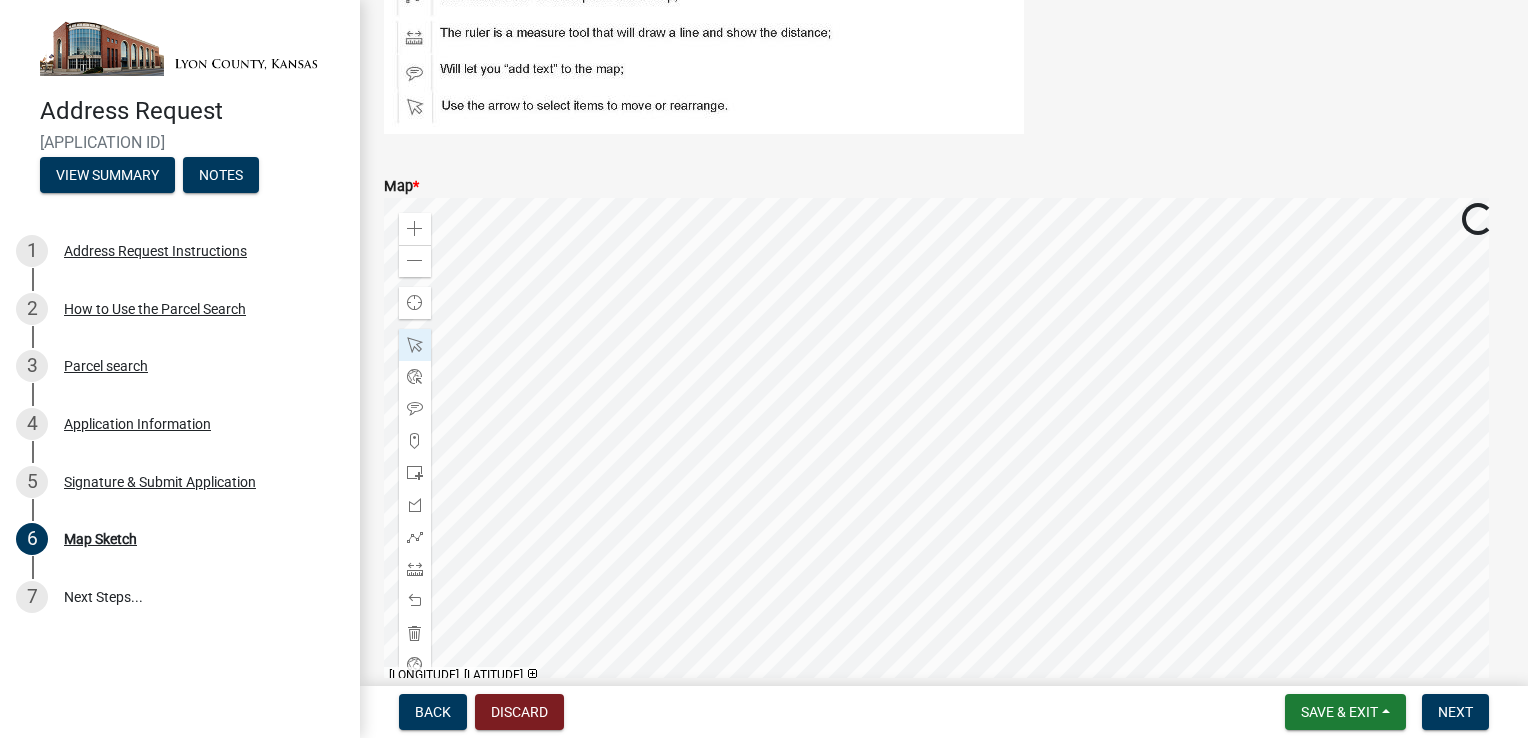 click 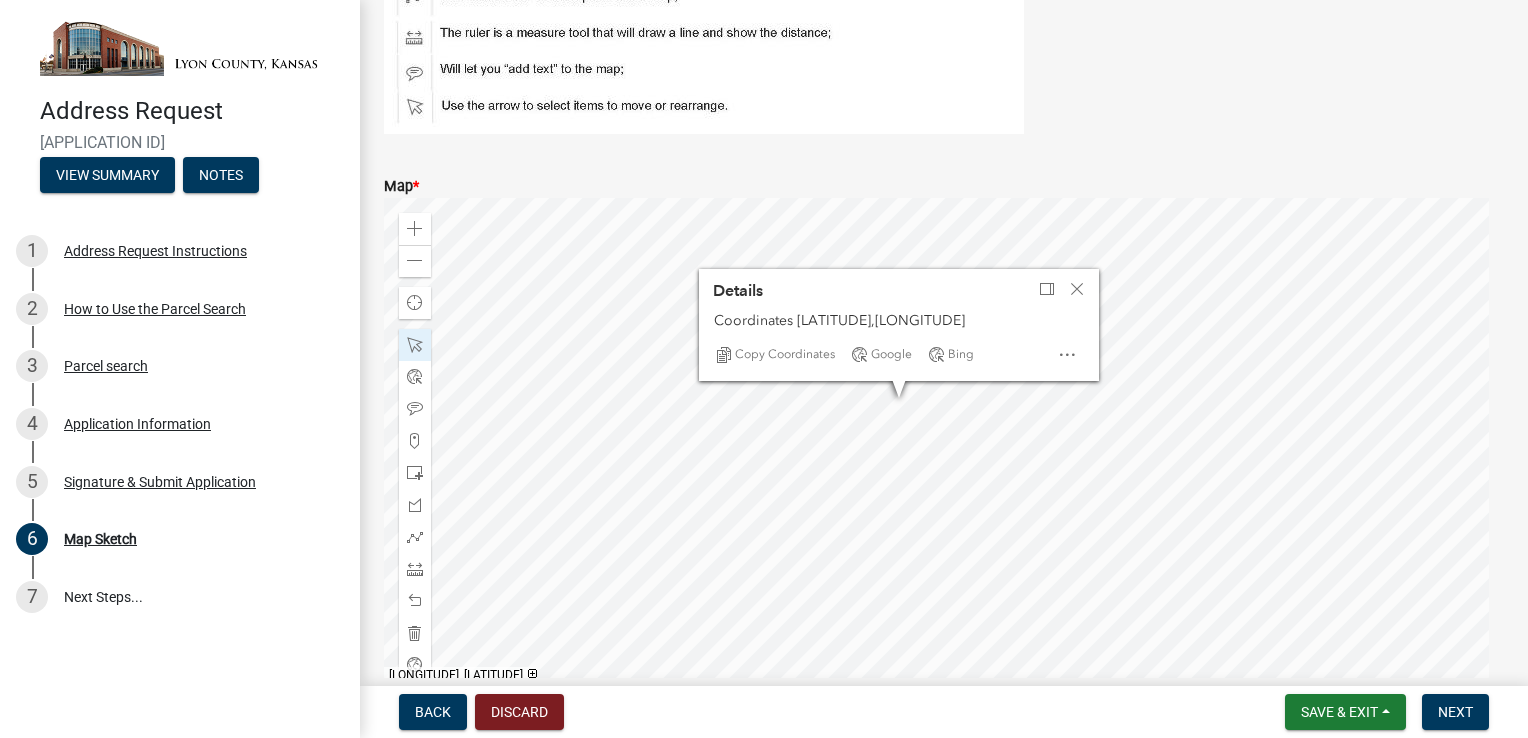 click 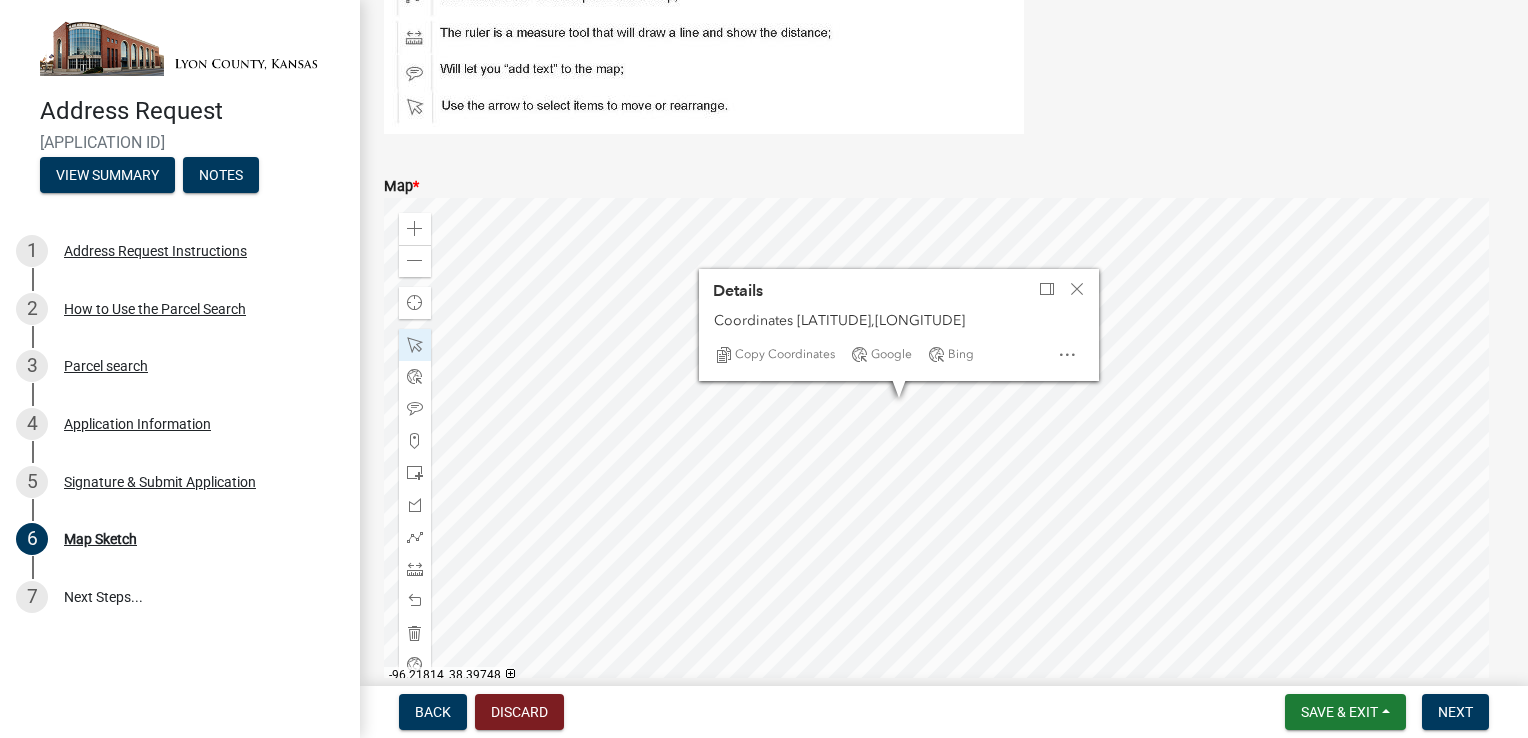 click 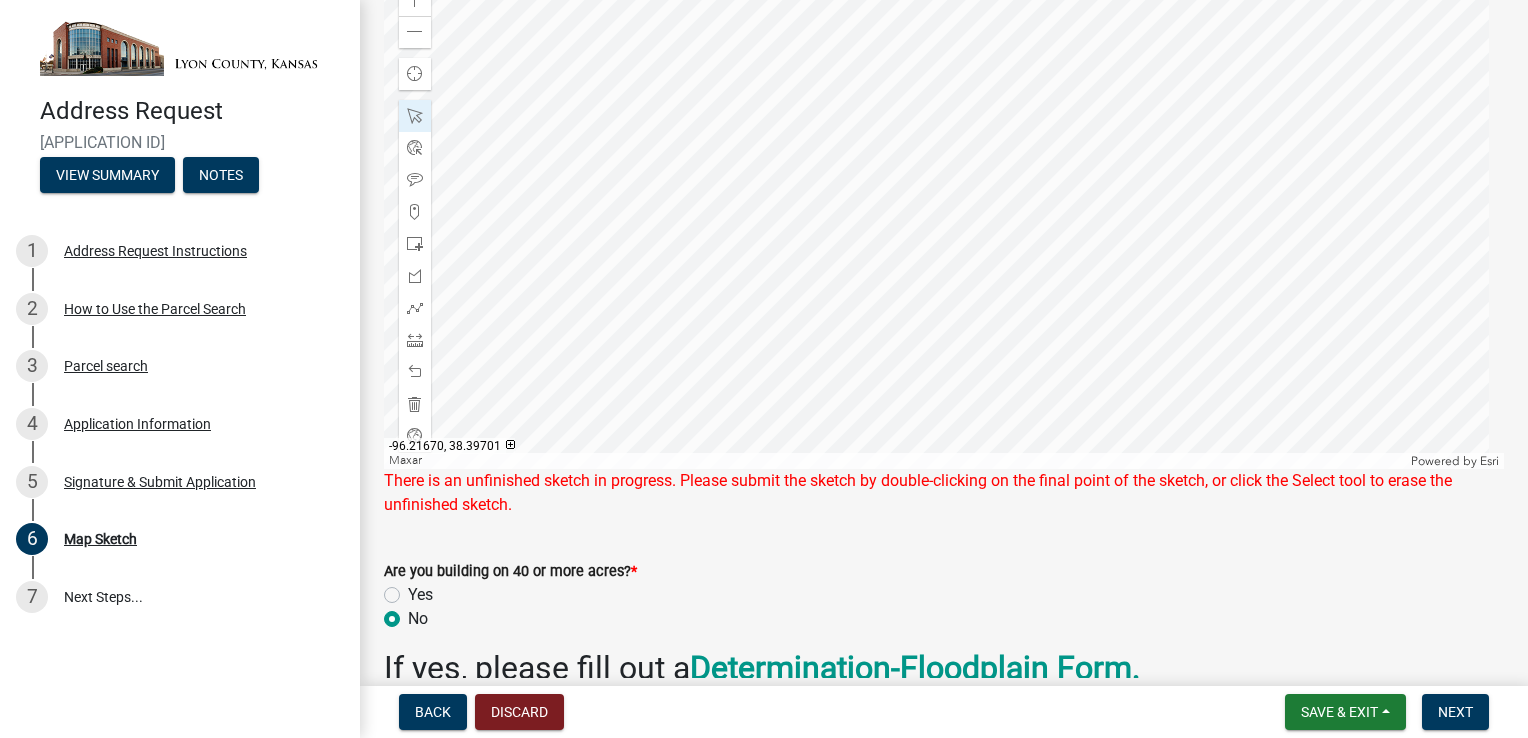 scroll, scrollTop: 470, scrollLeft: 0, axis: vertical 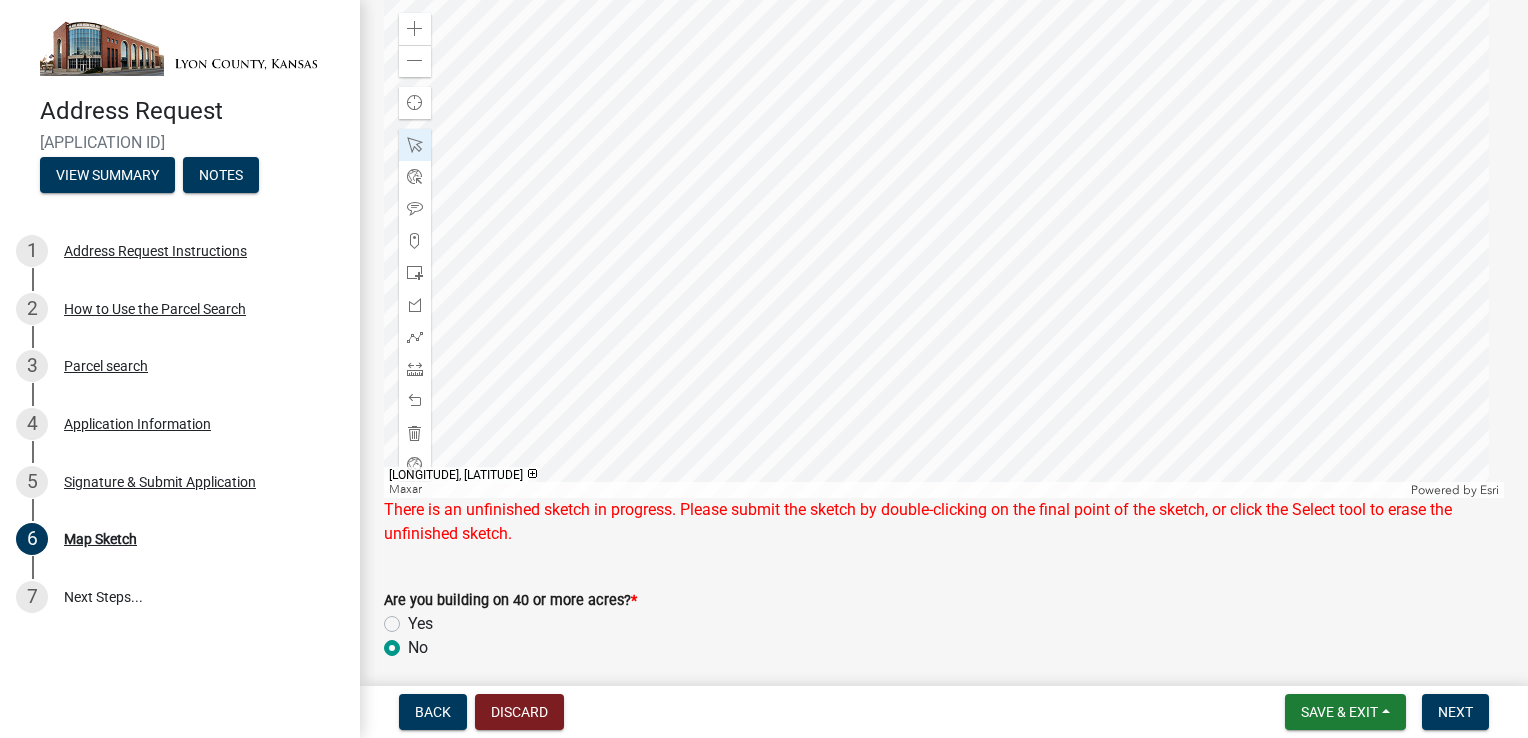 click 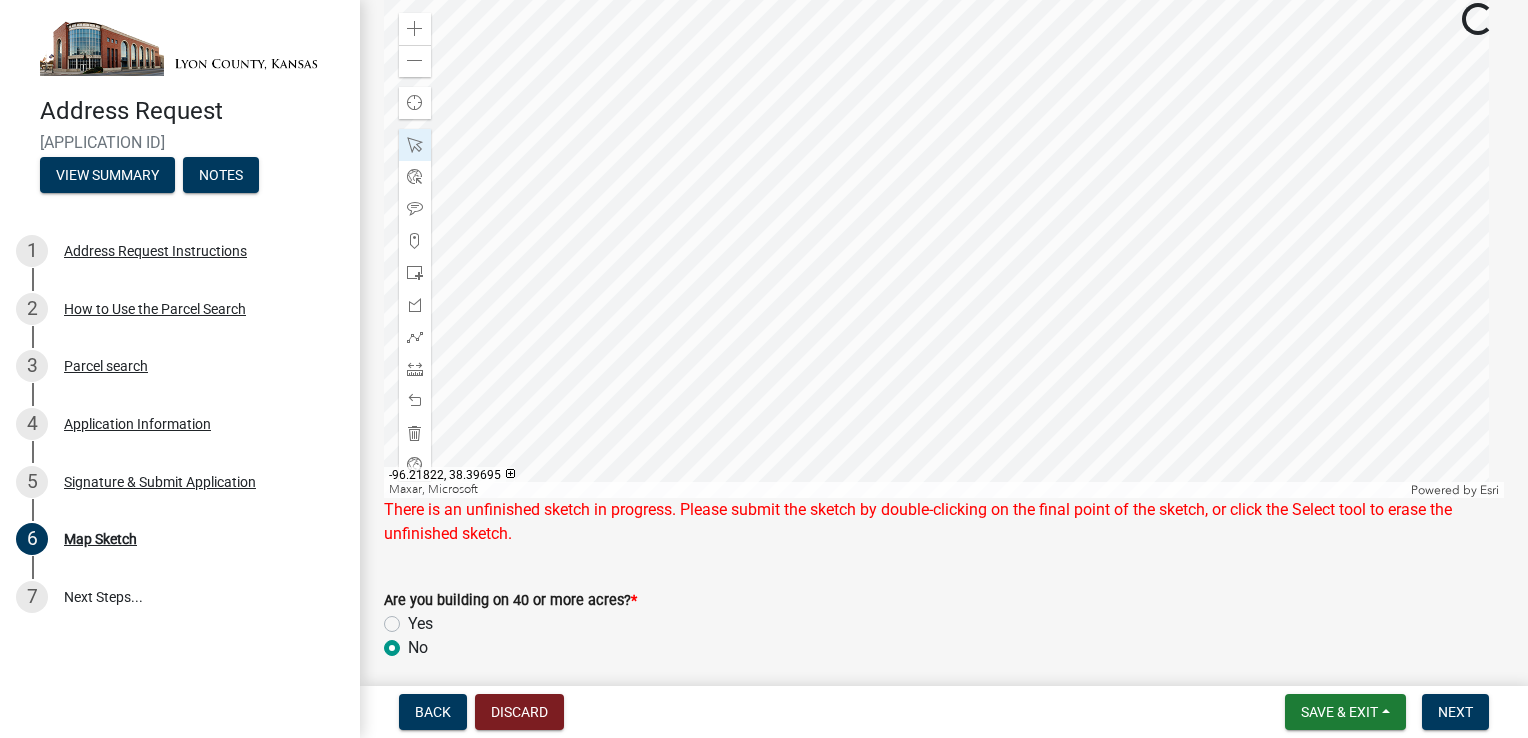 click 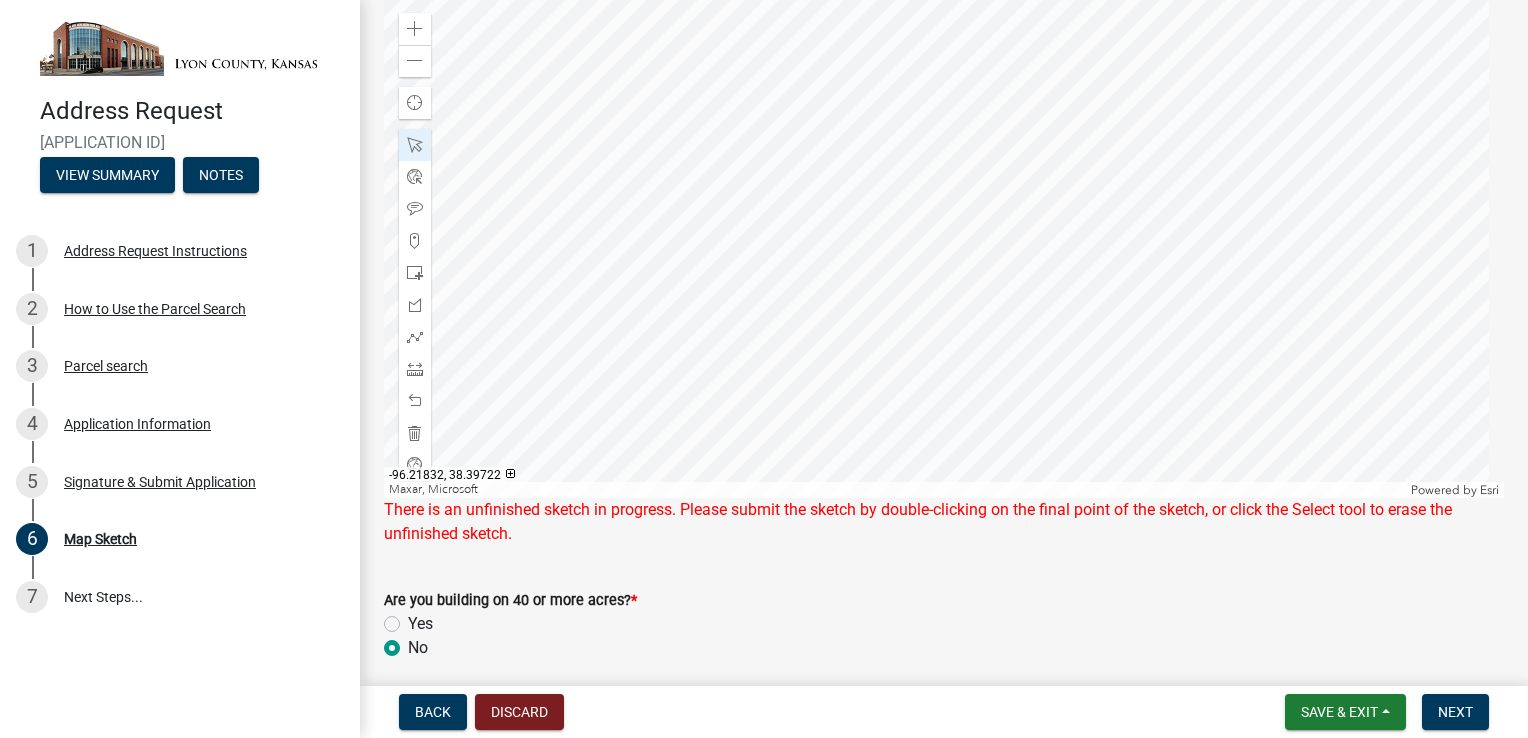 click 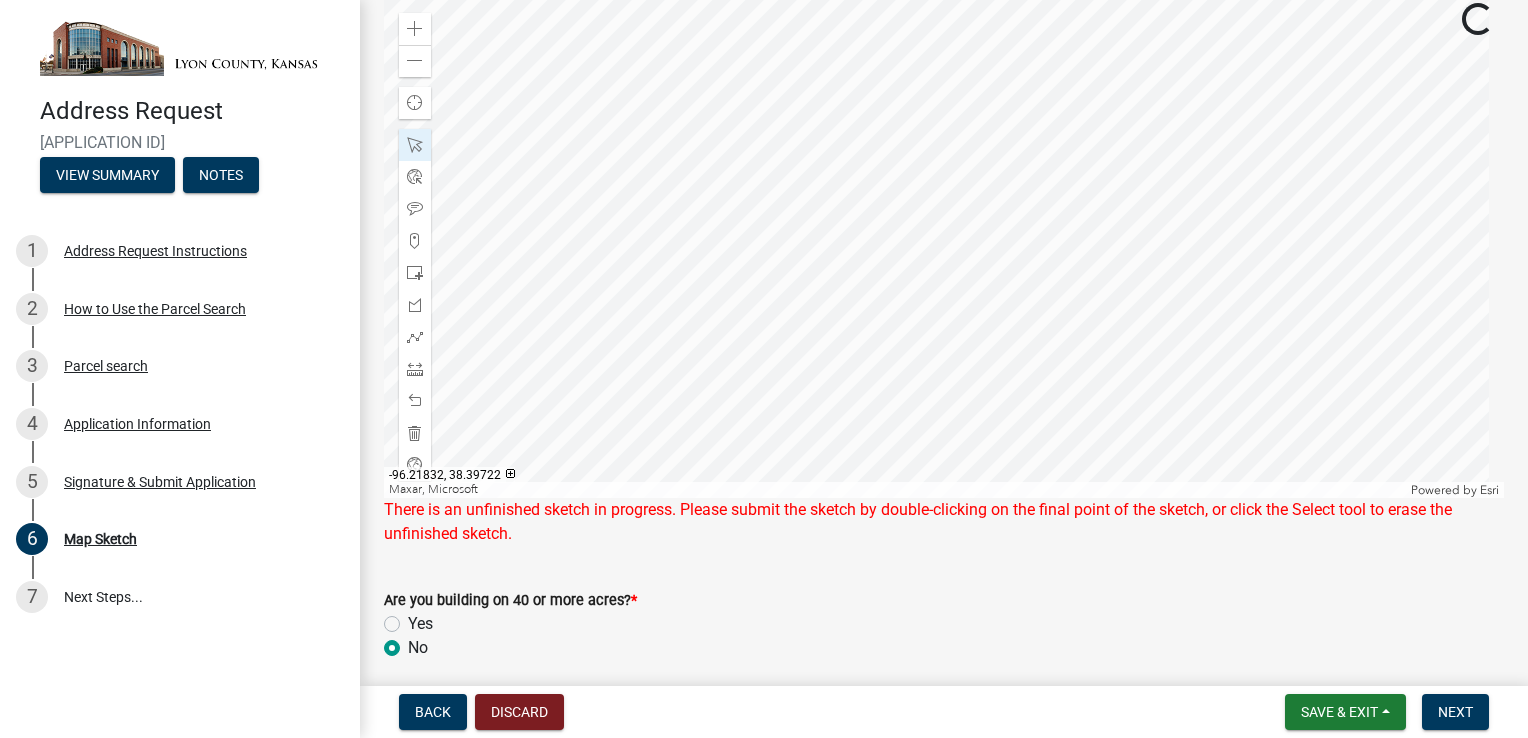 click 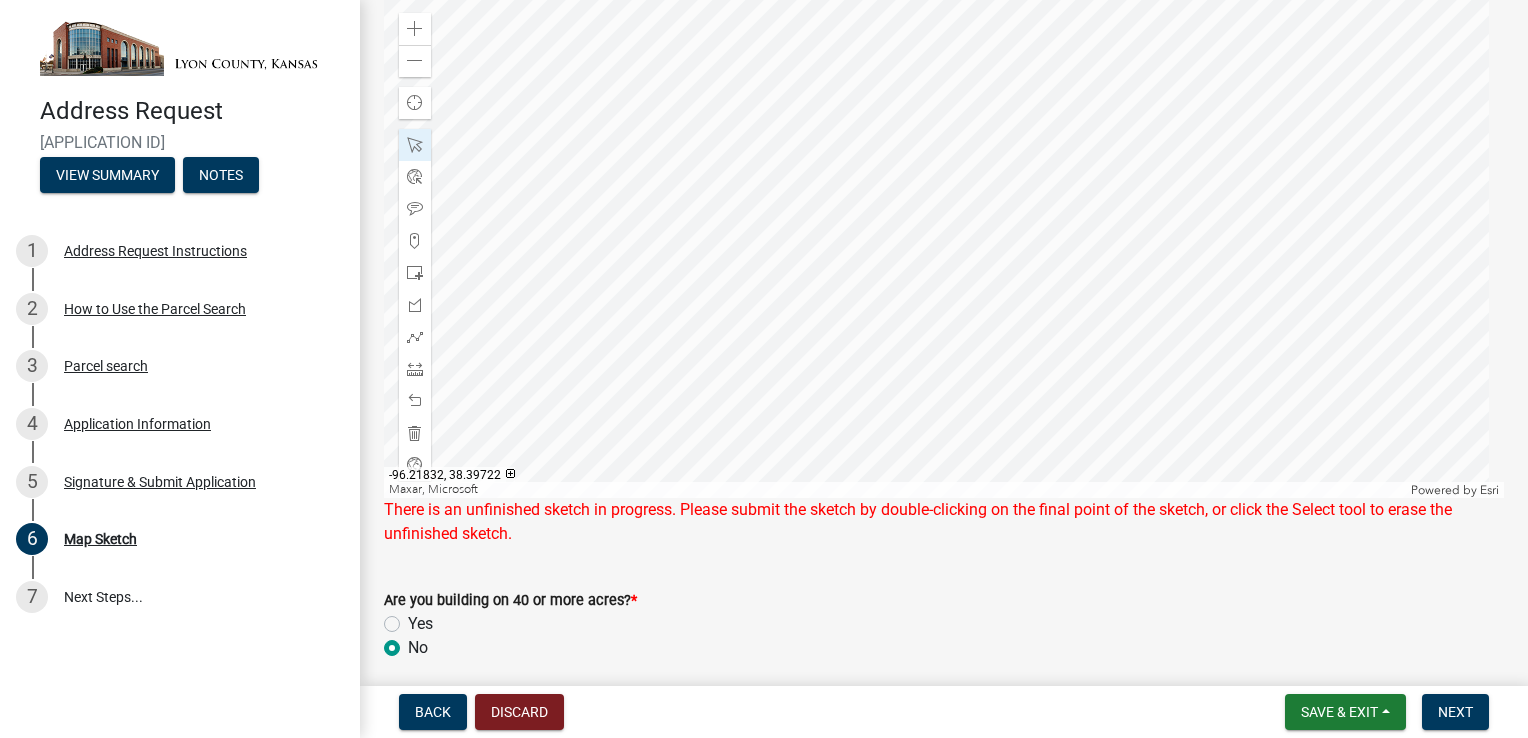 click 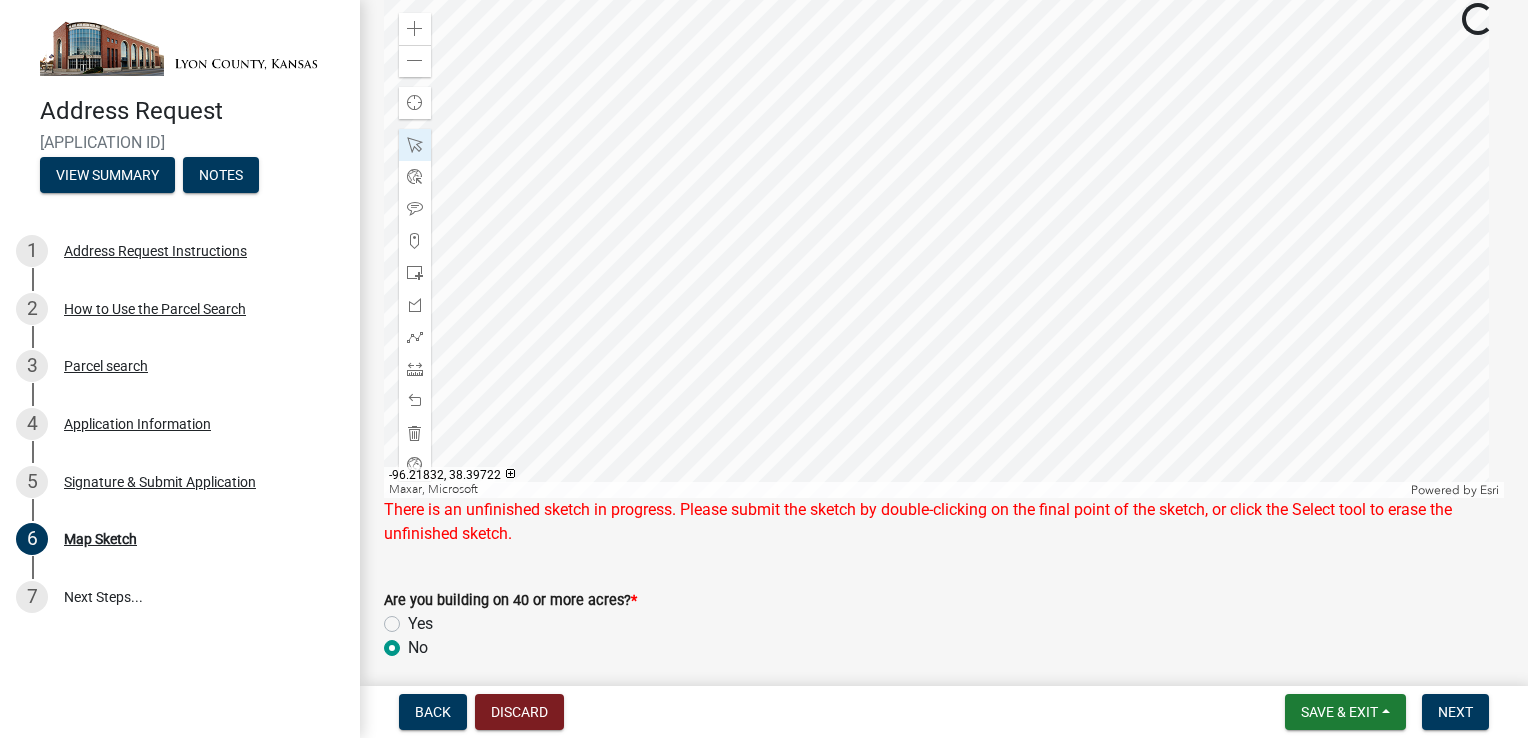 click 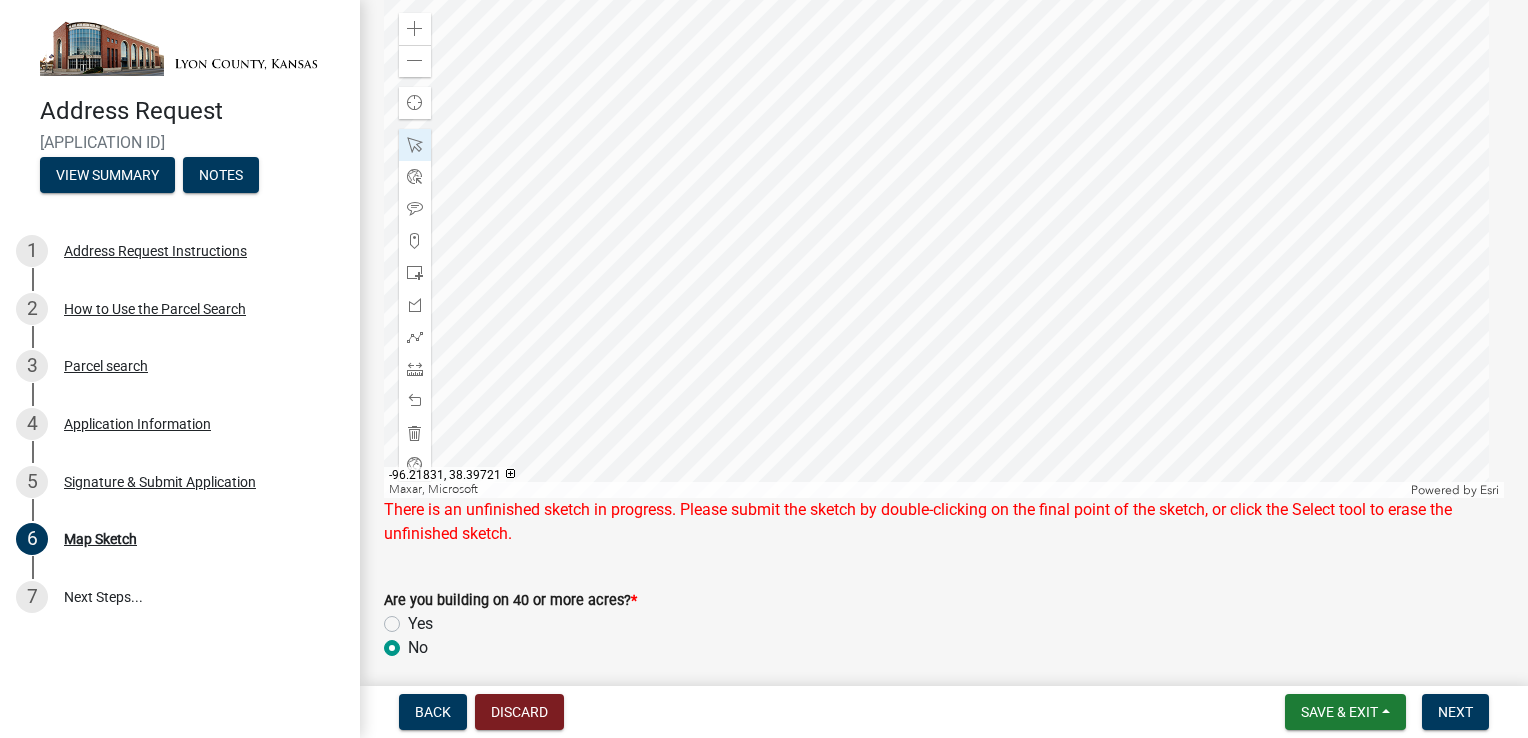 click 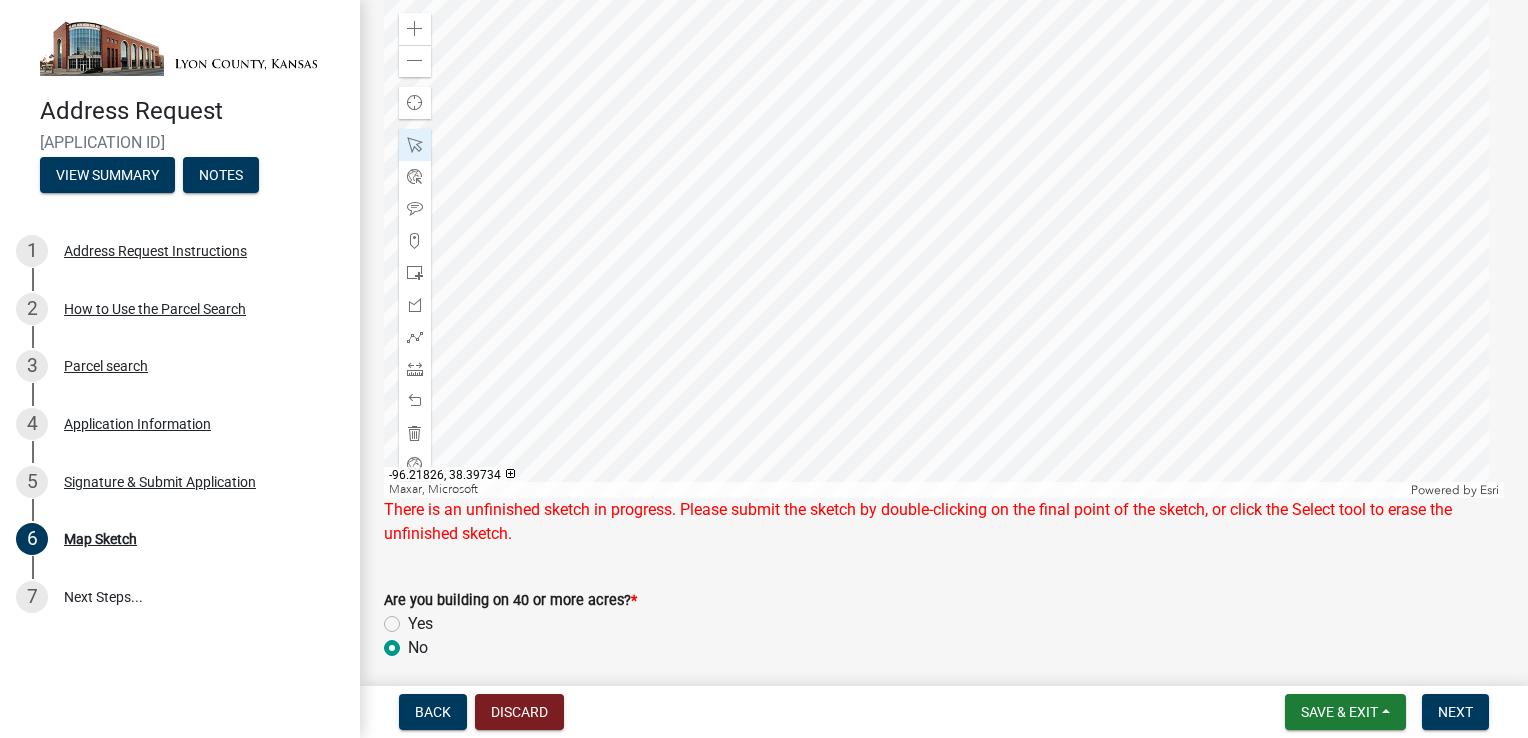 click 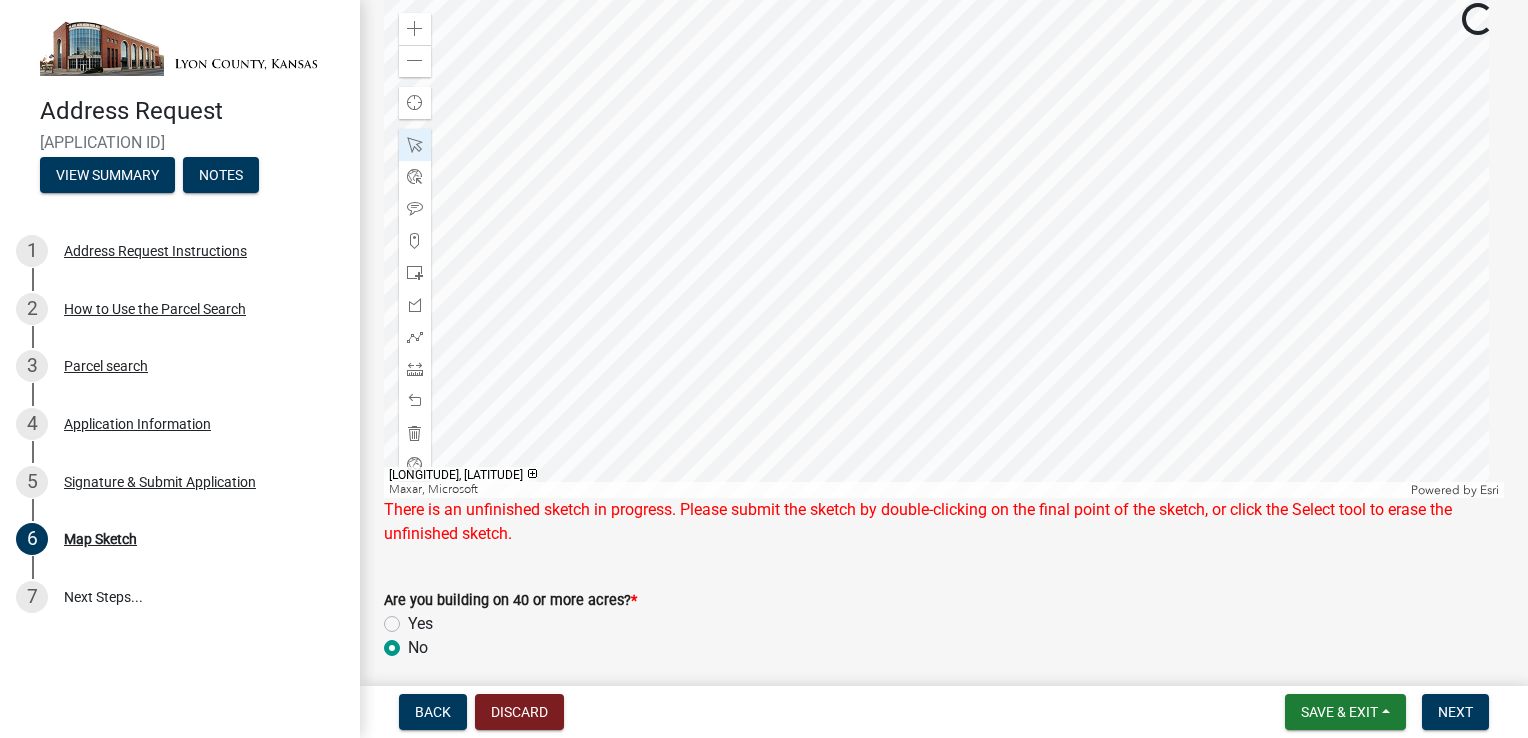 click 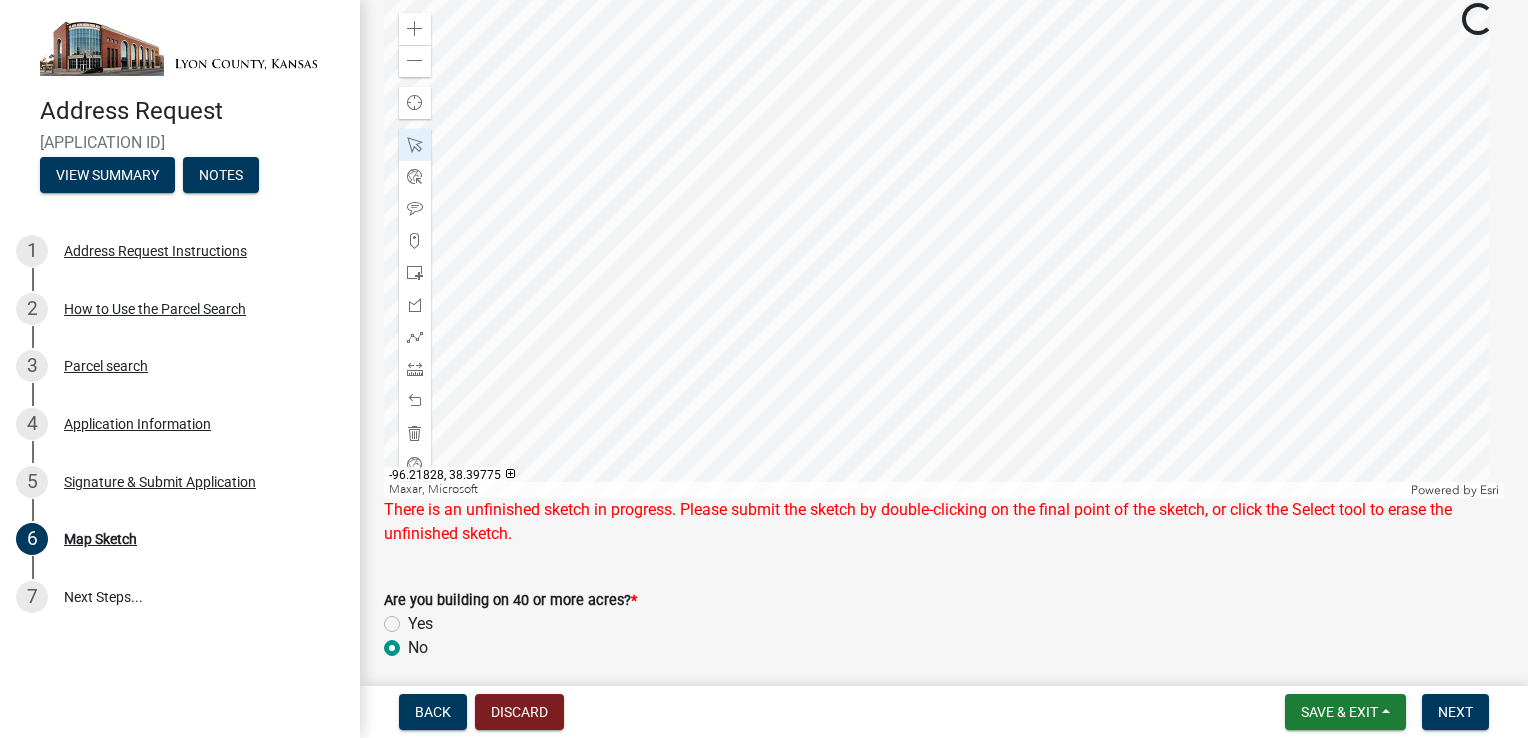 click 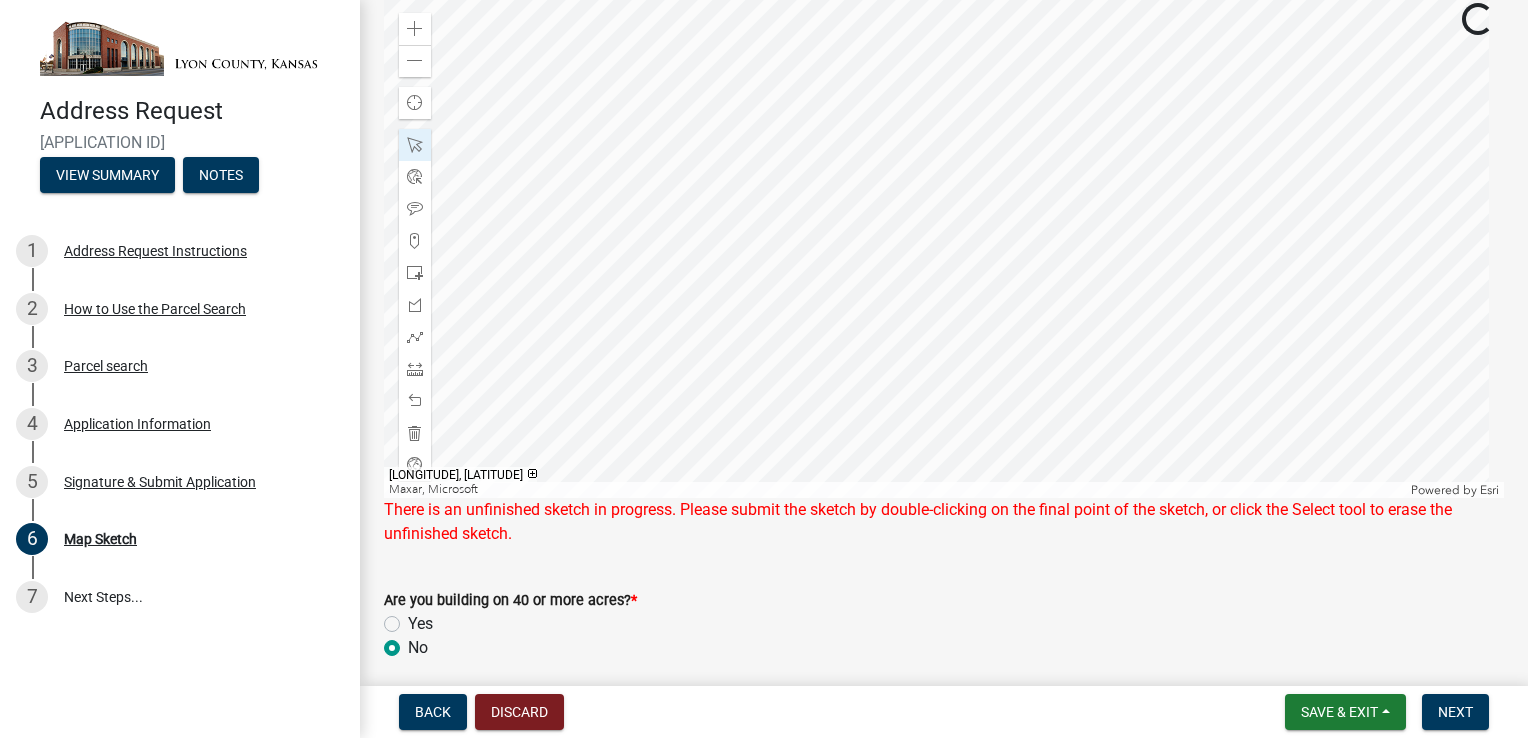 click 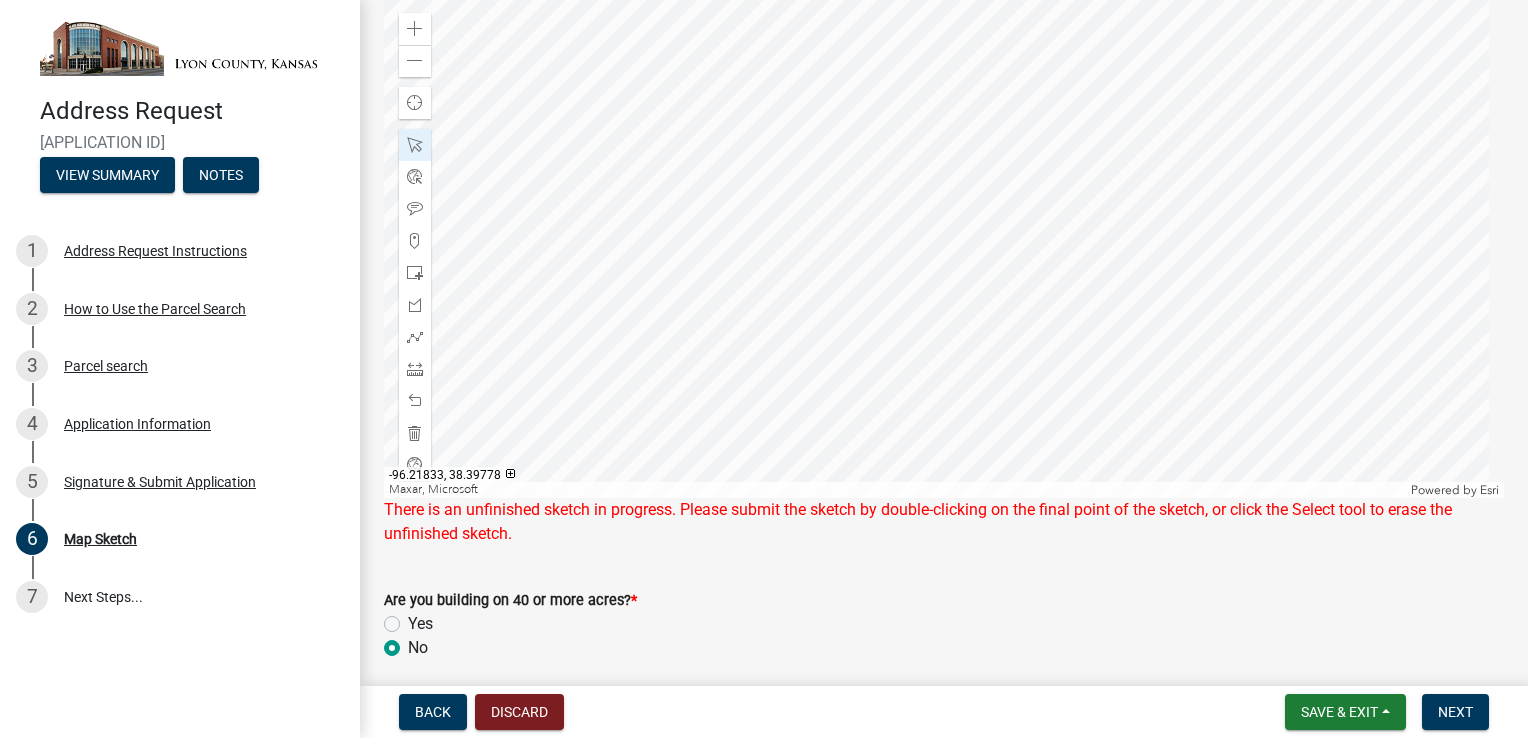 click 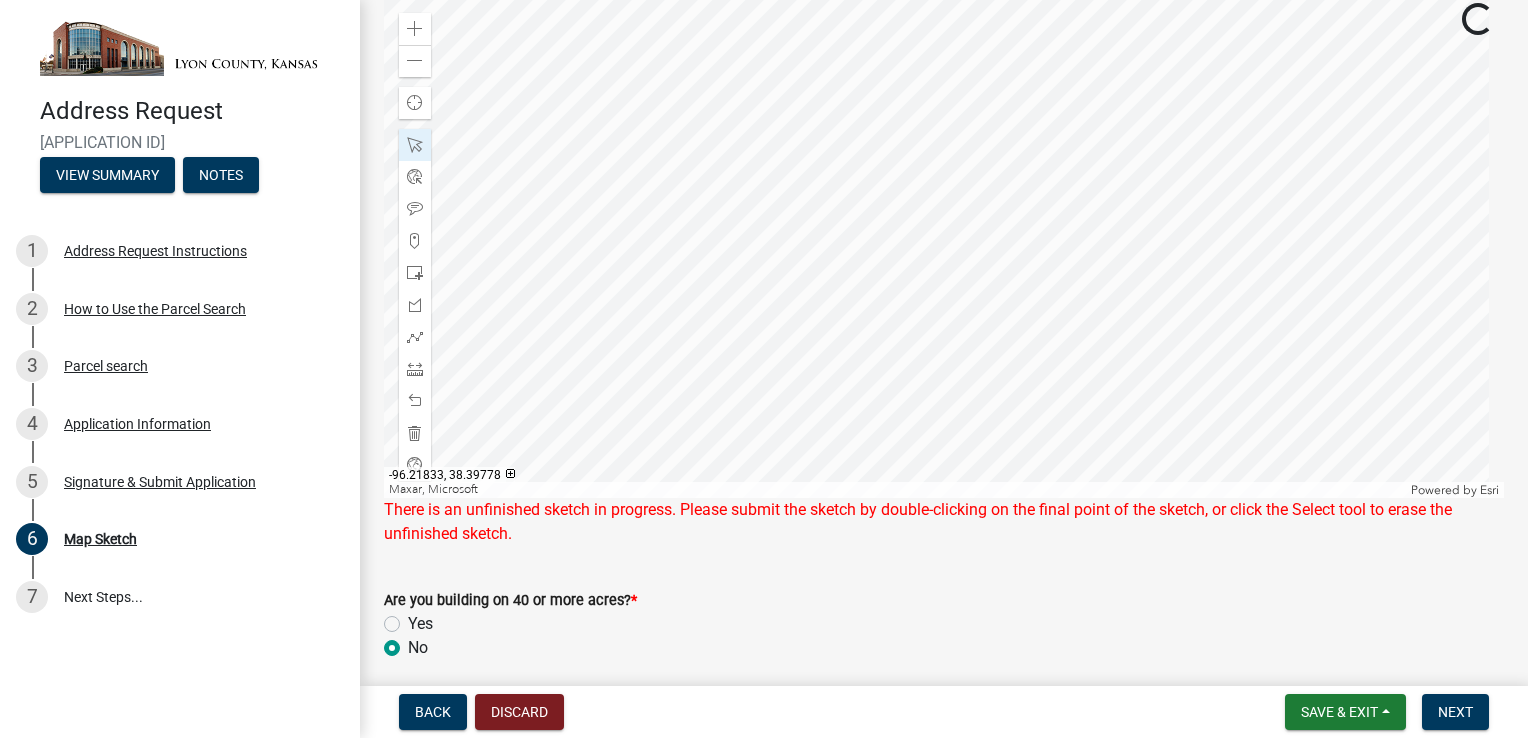 click 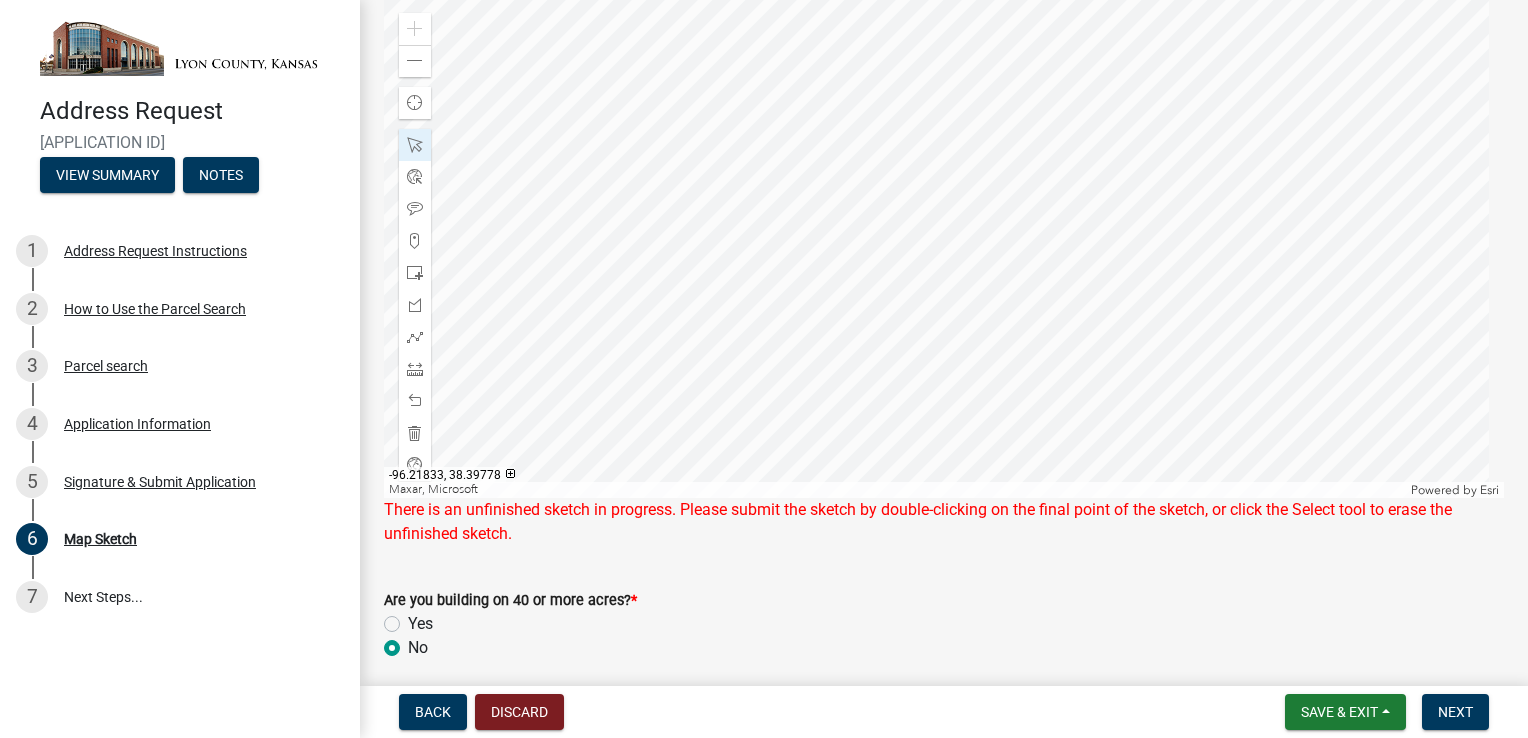 click 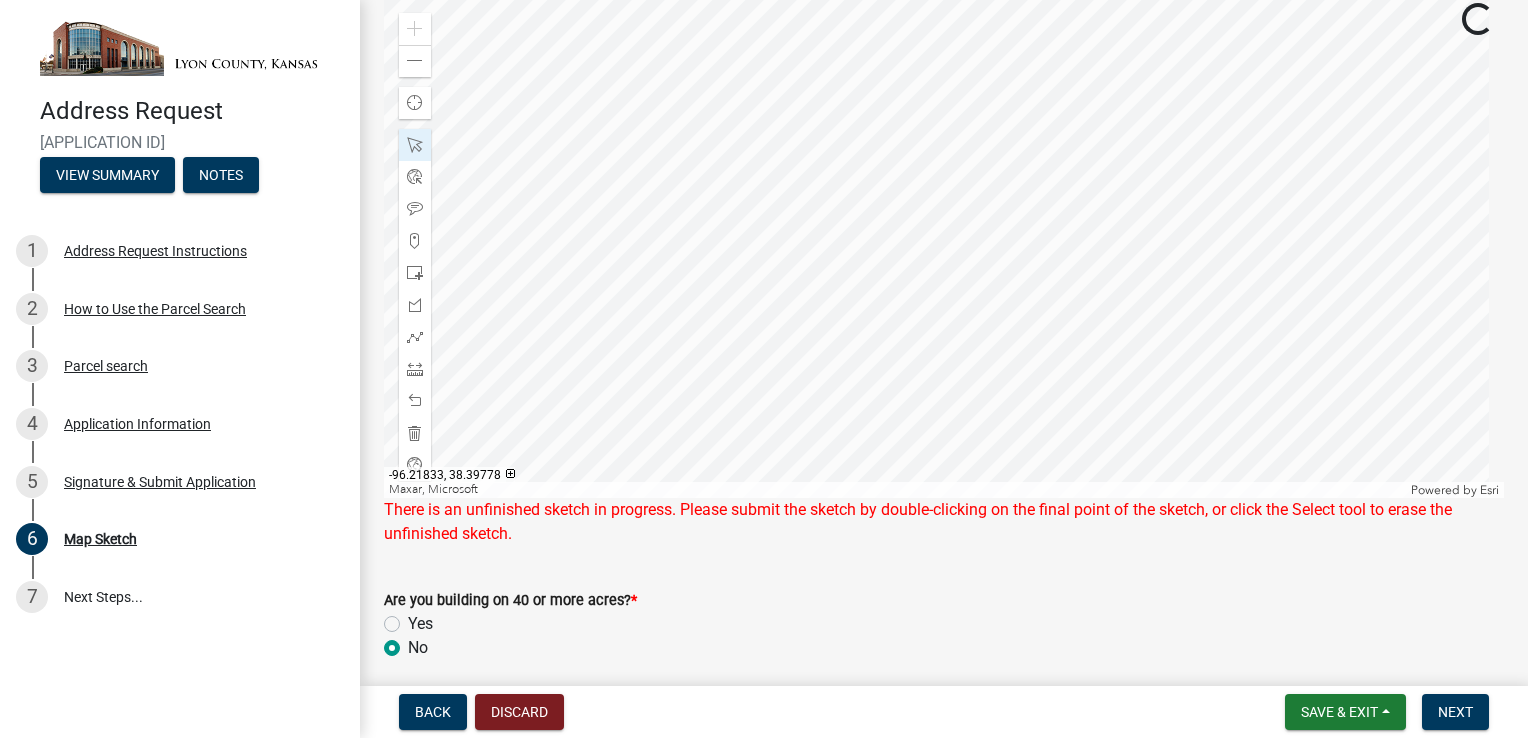 click 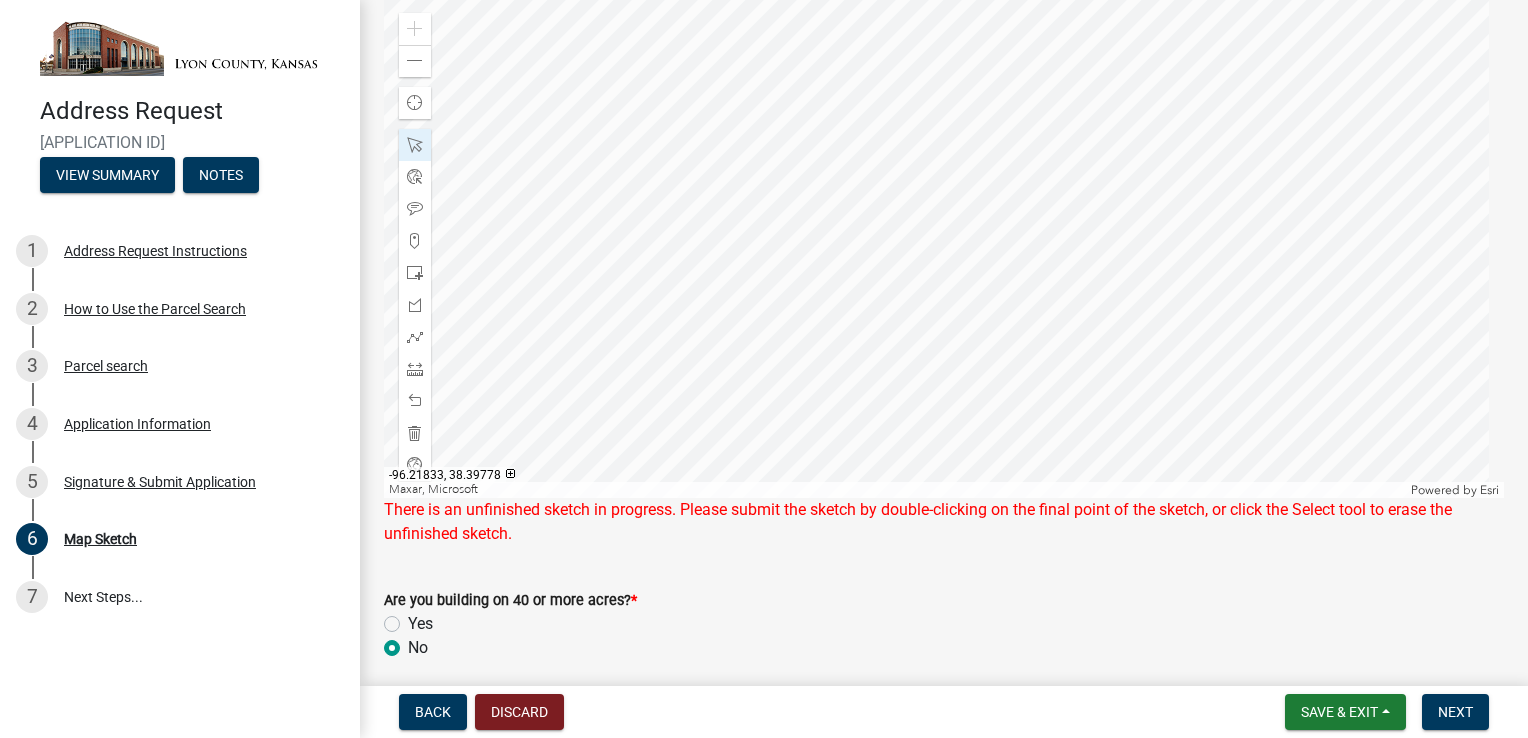 click 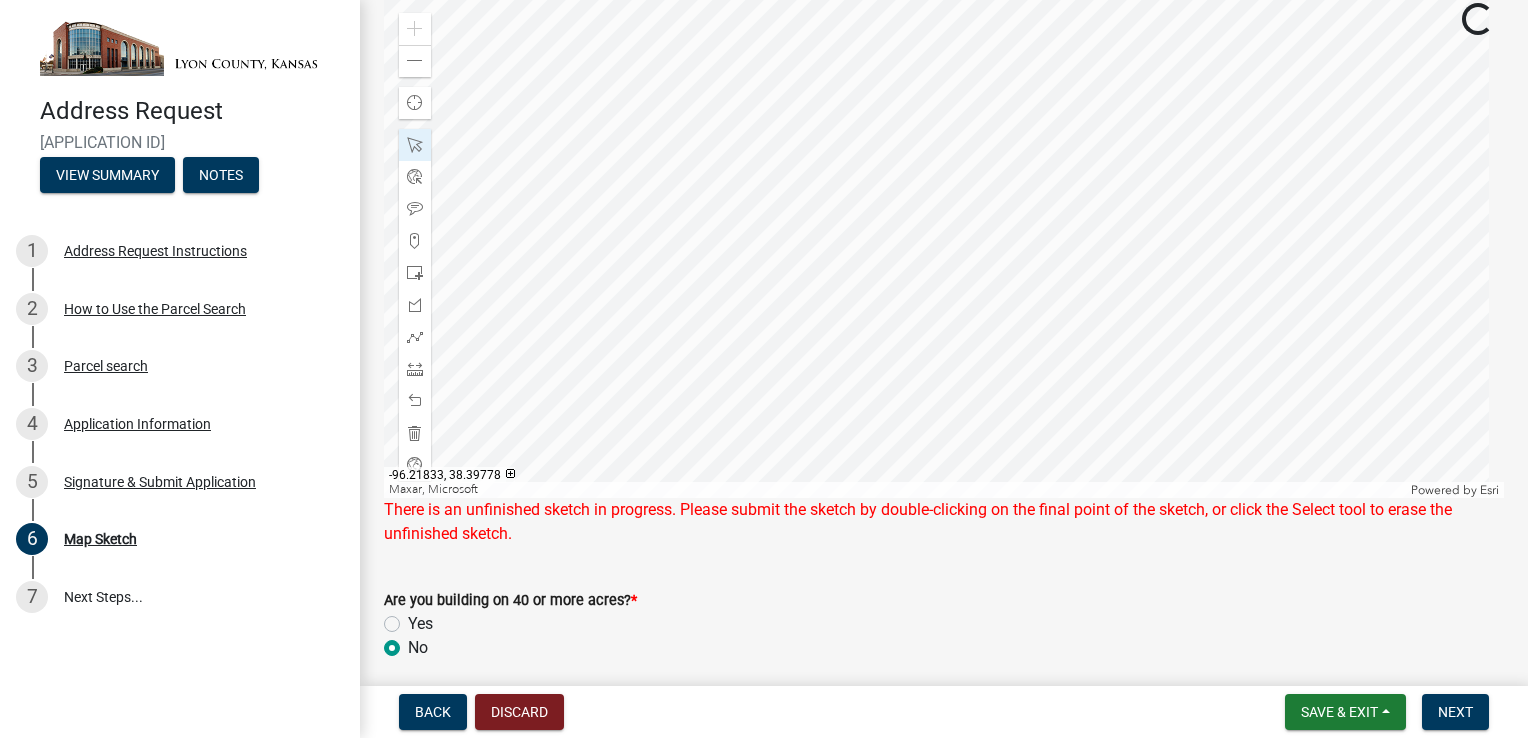 click 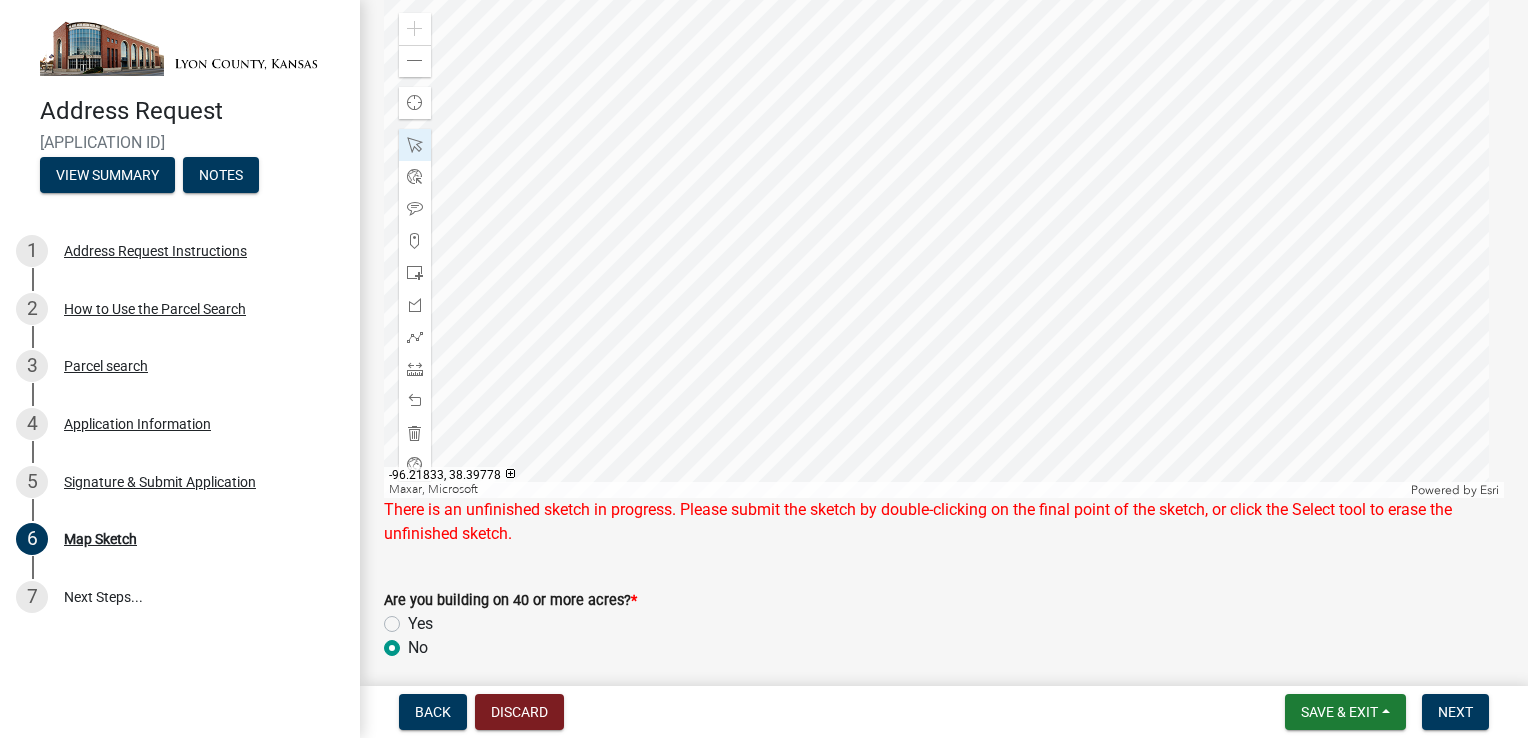 click 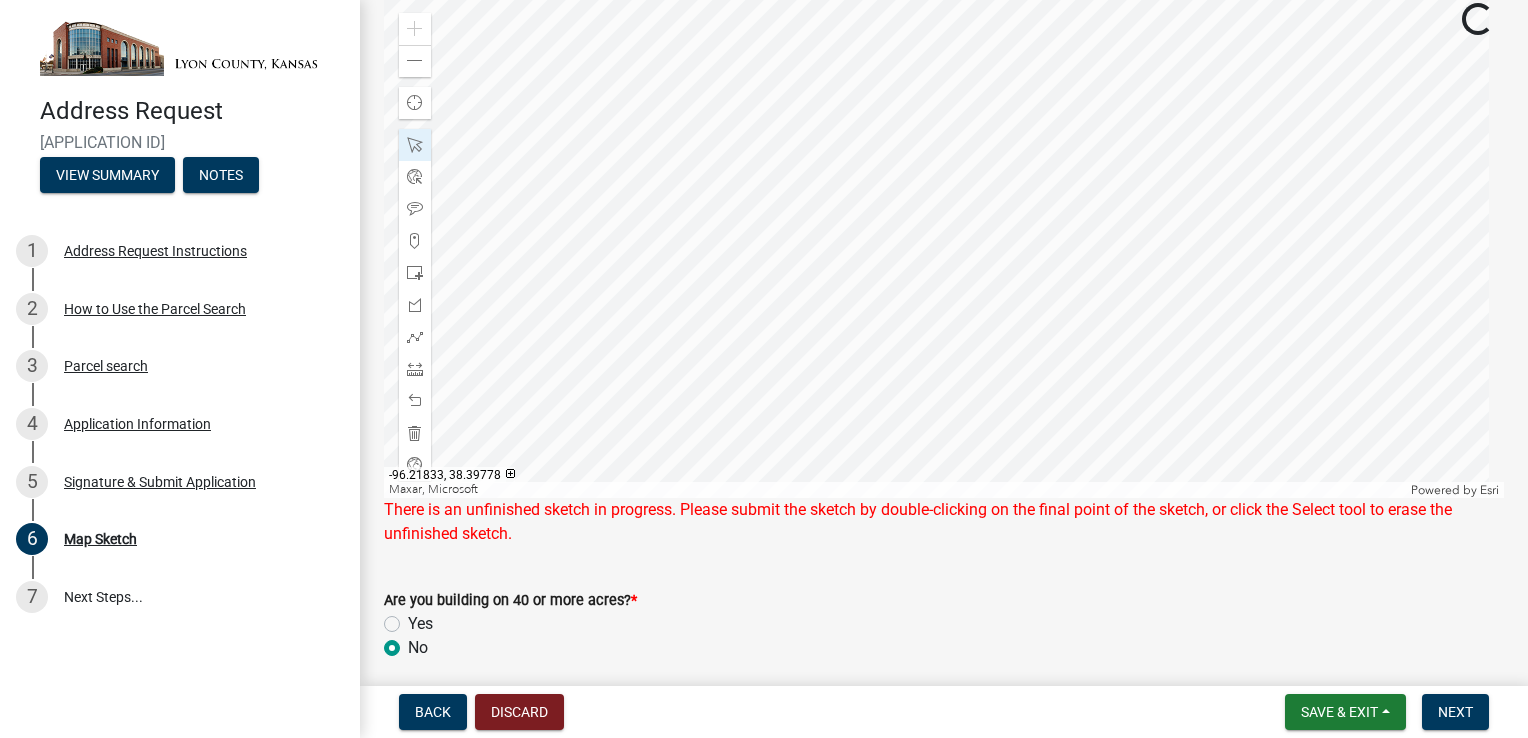 click 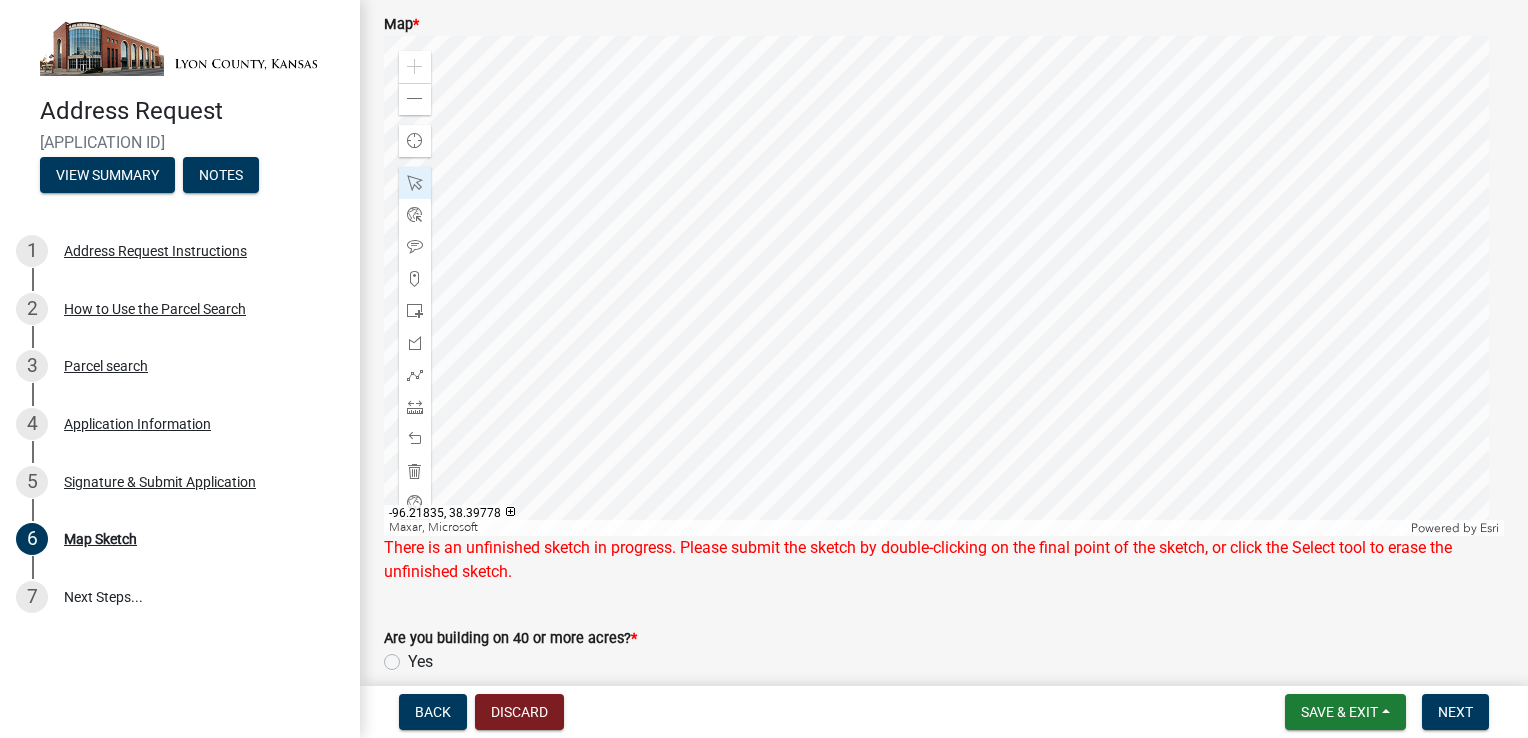 scroll, scrollTop: 270, scrollLeft: 0, axis: vertical 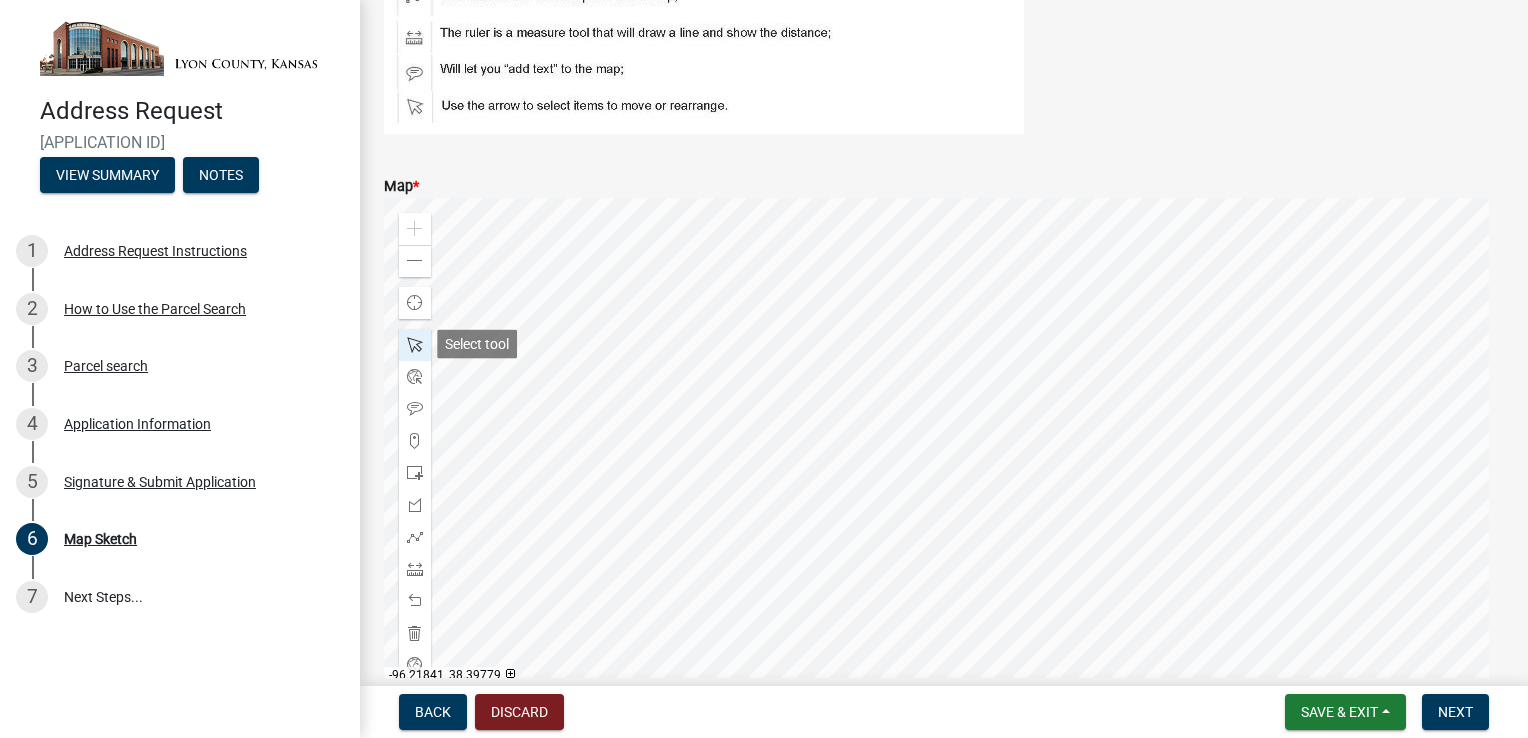 click 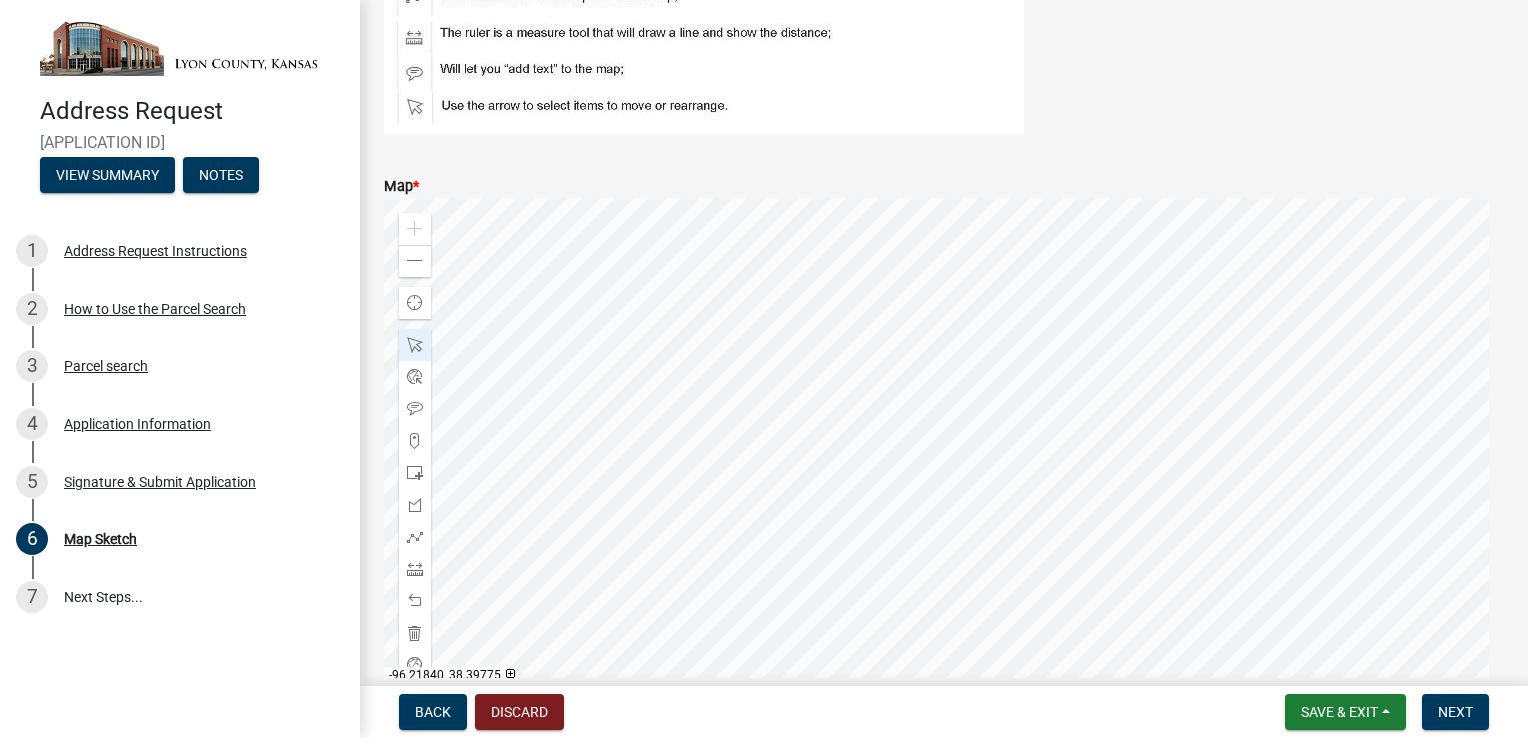 click on "-96.21840, 38.39775" at bounding box center [445, 675] 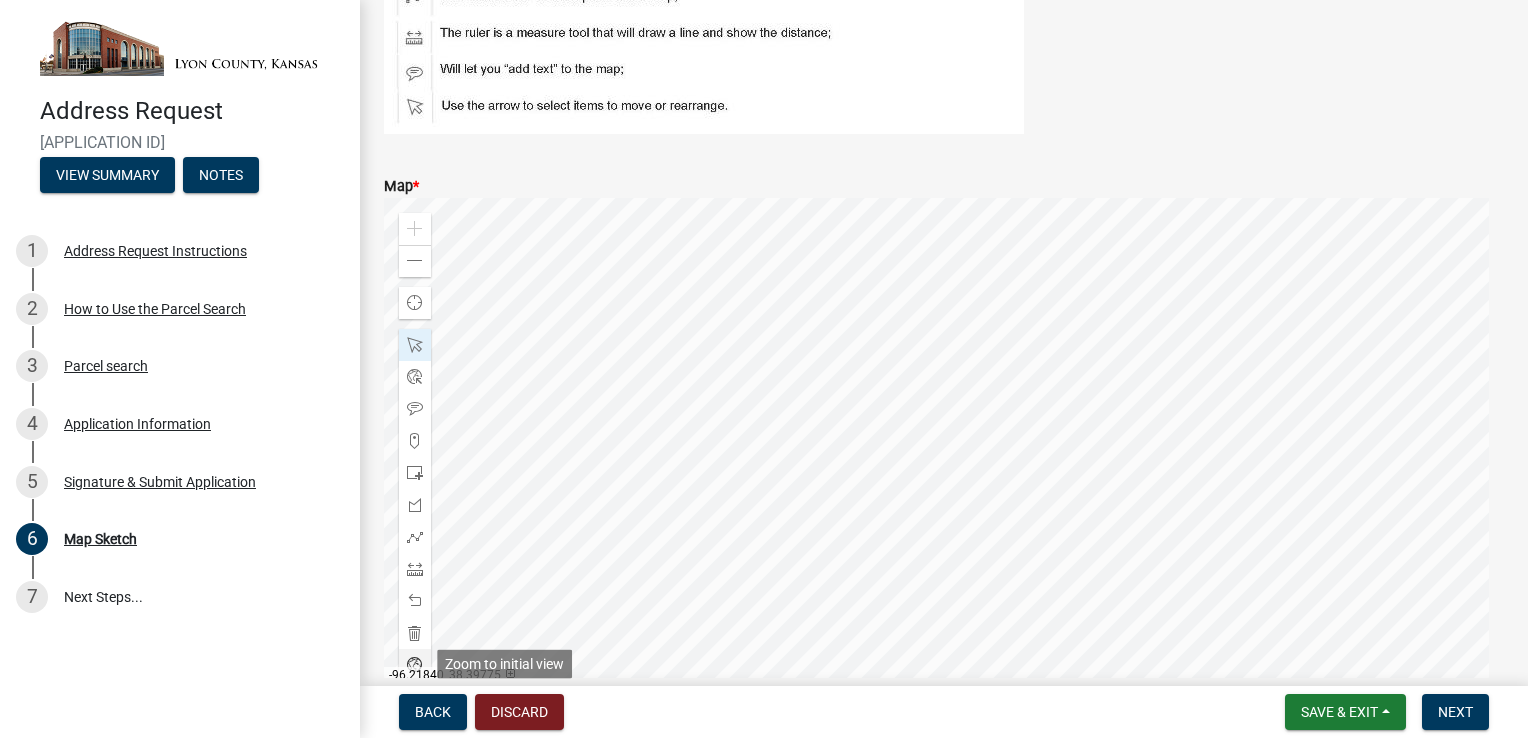 click 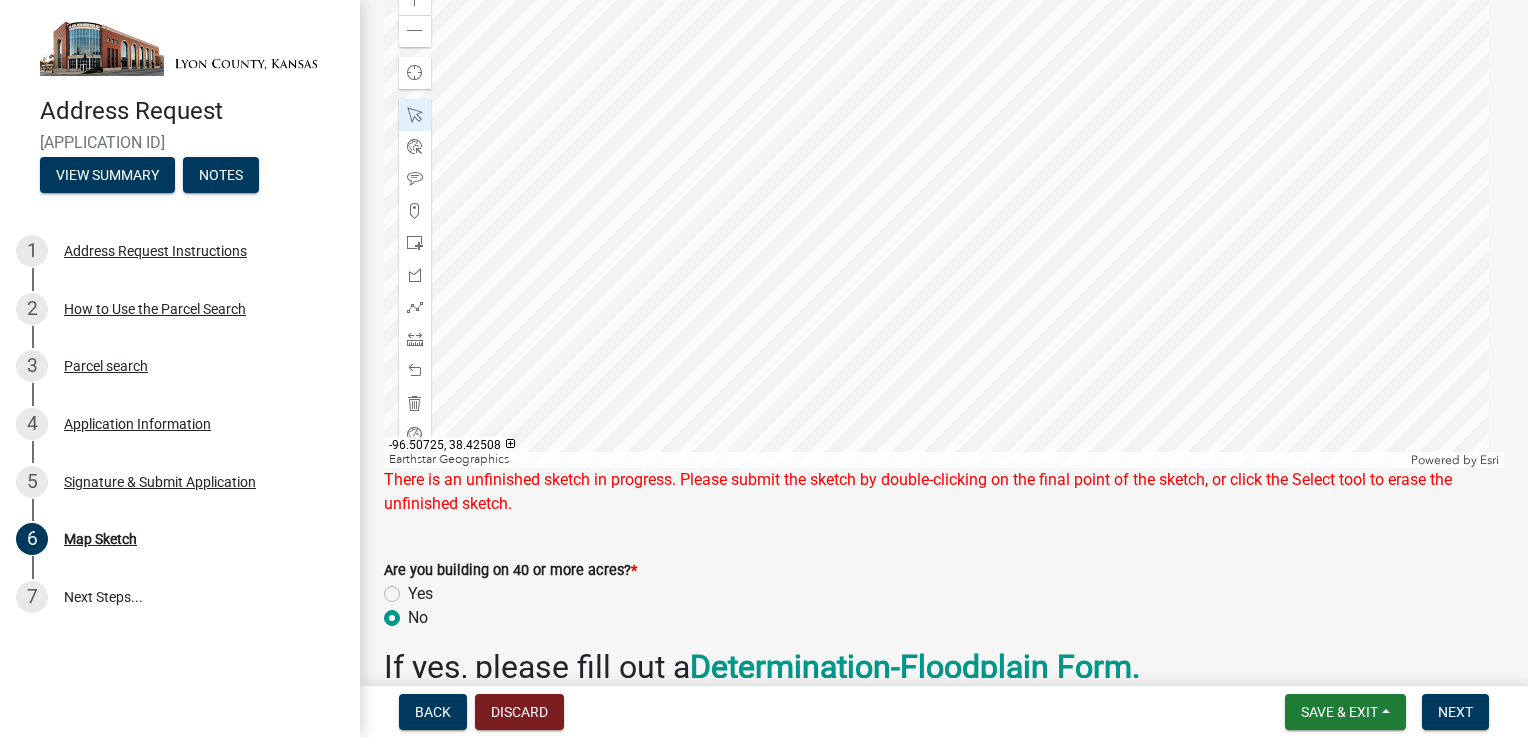 scroll, scrollTop: 400, scrollLeft: 0, axis: vertical 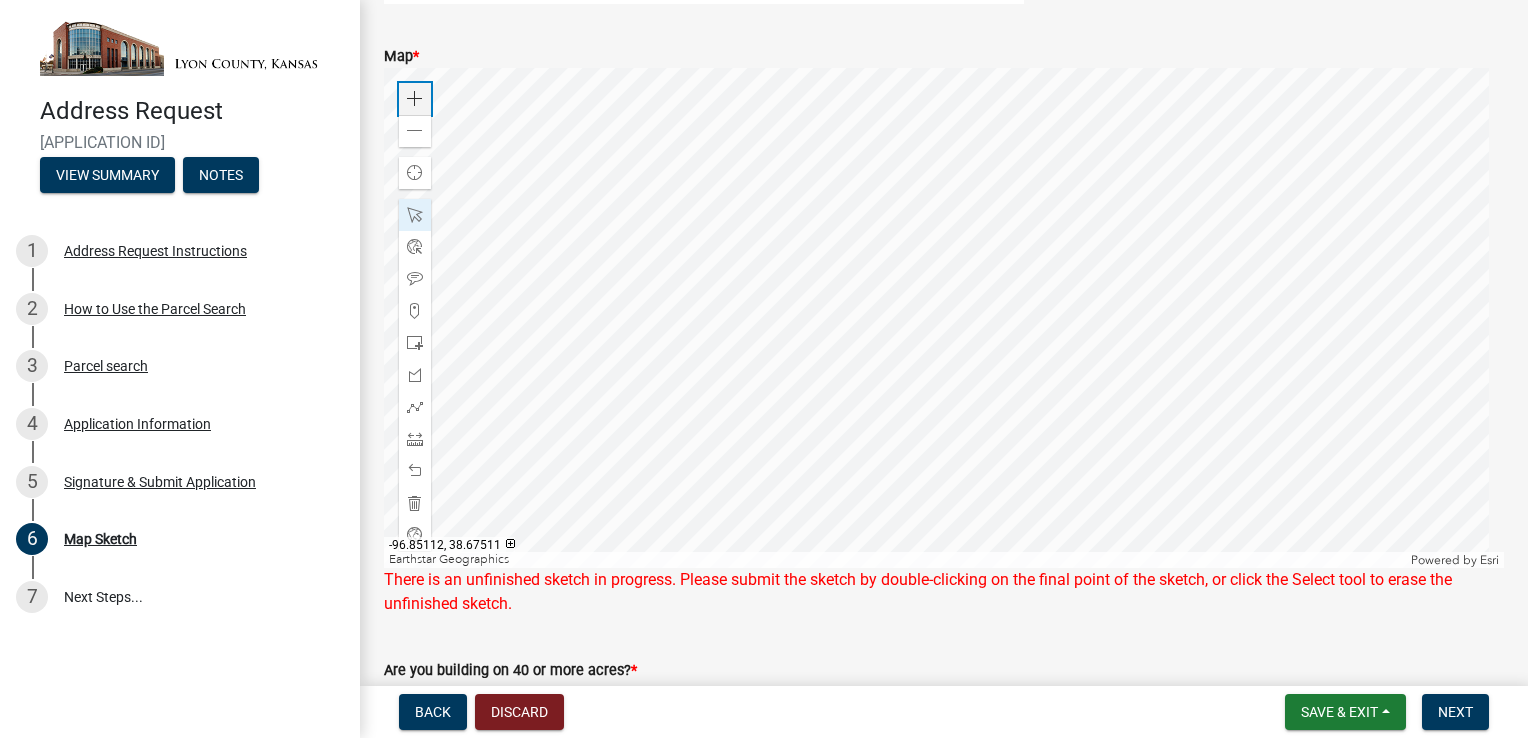 click 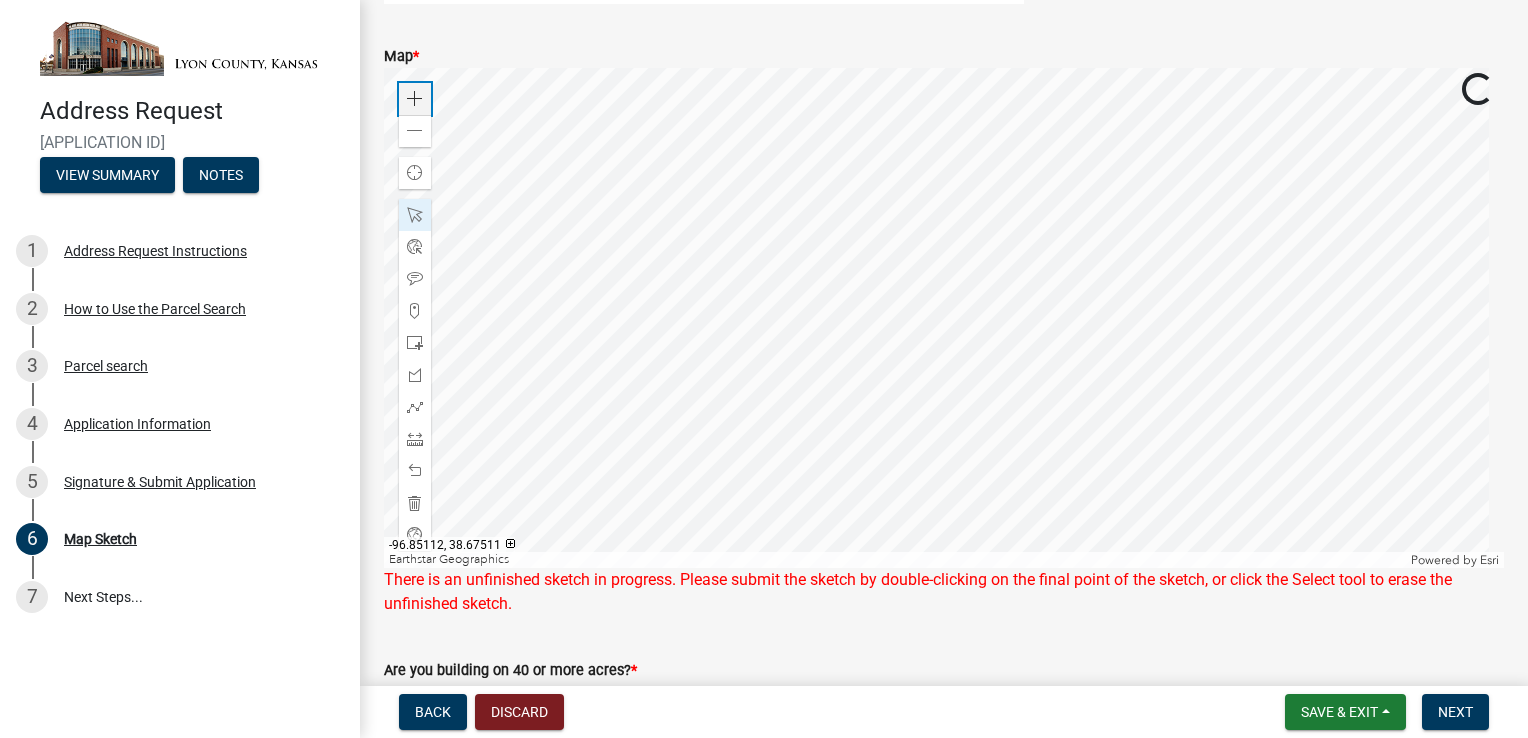 click 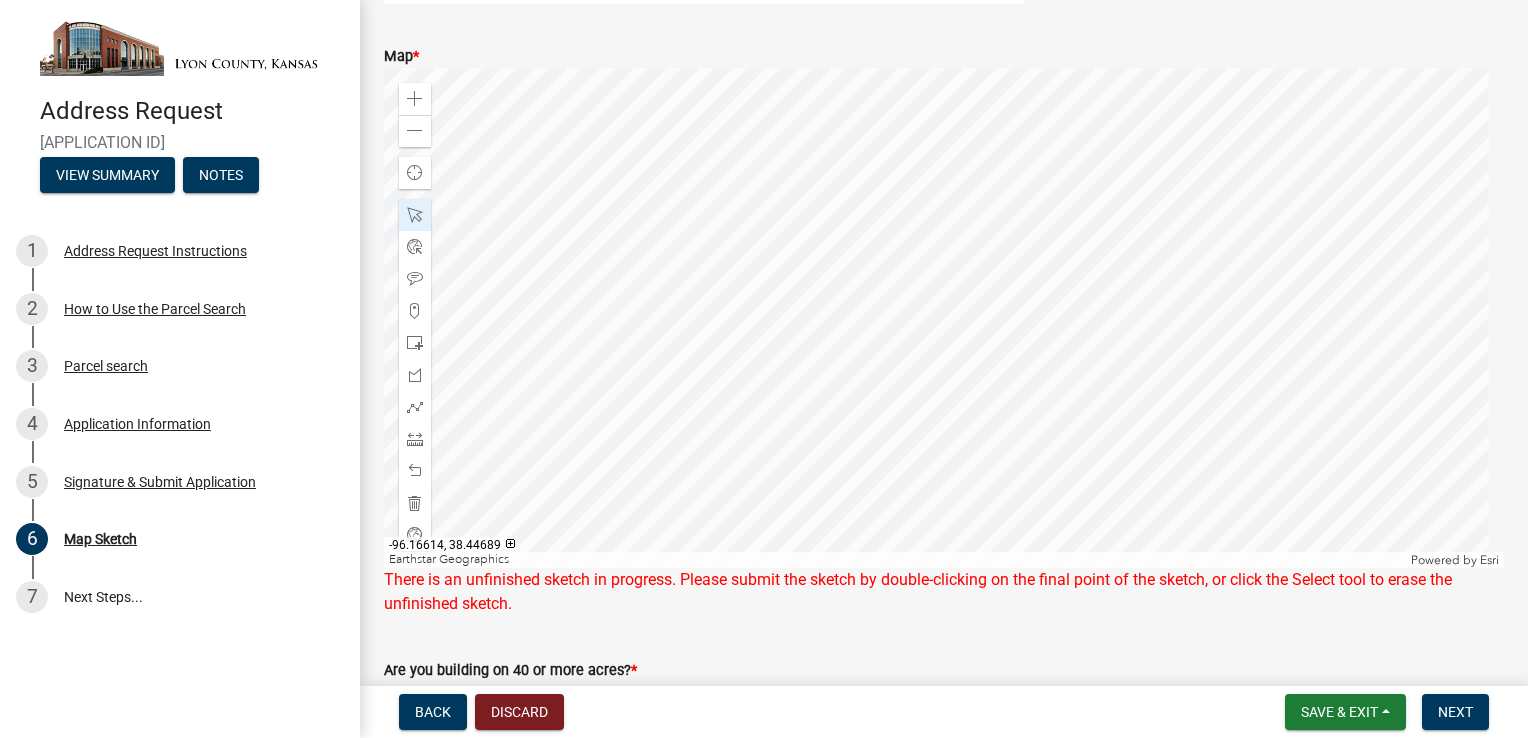 click 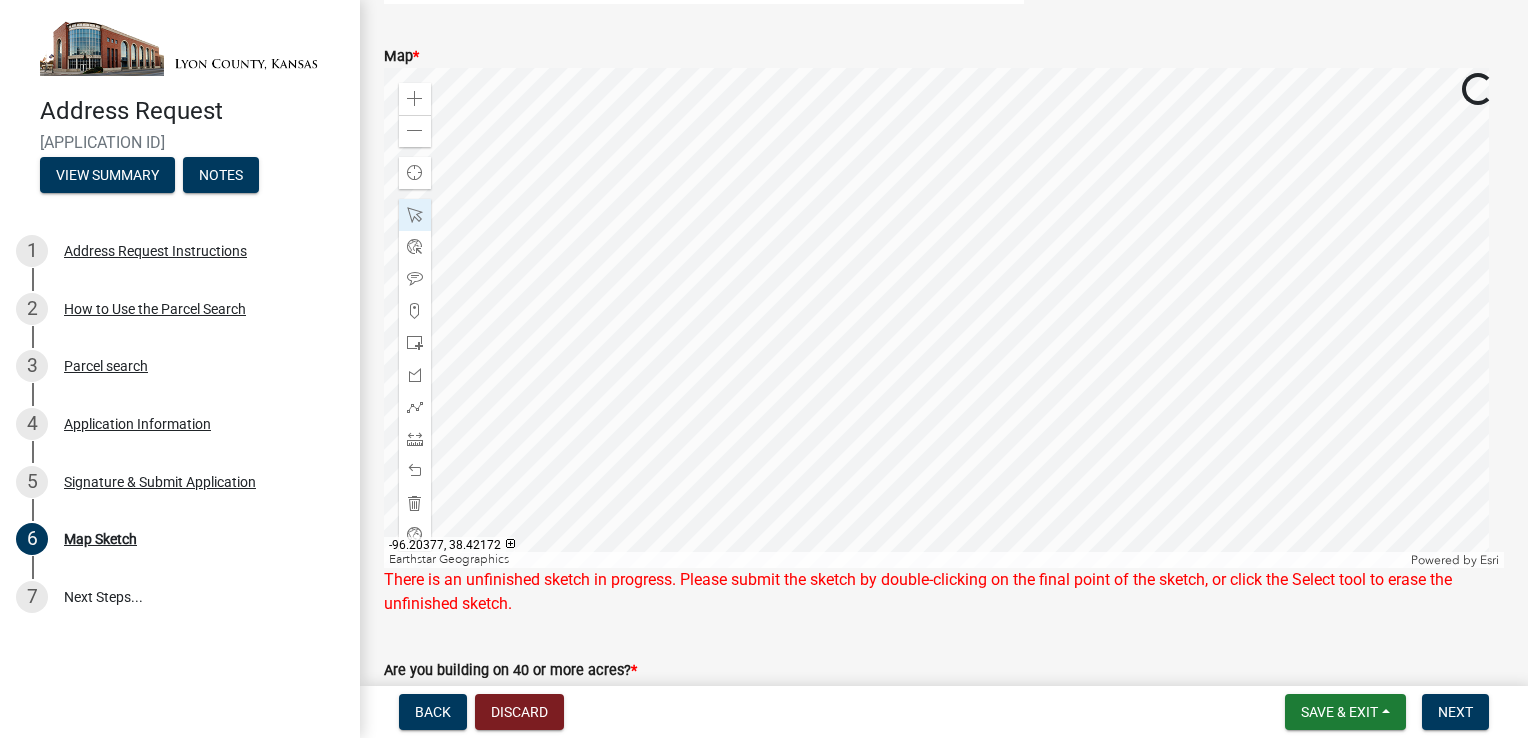 click 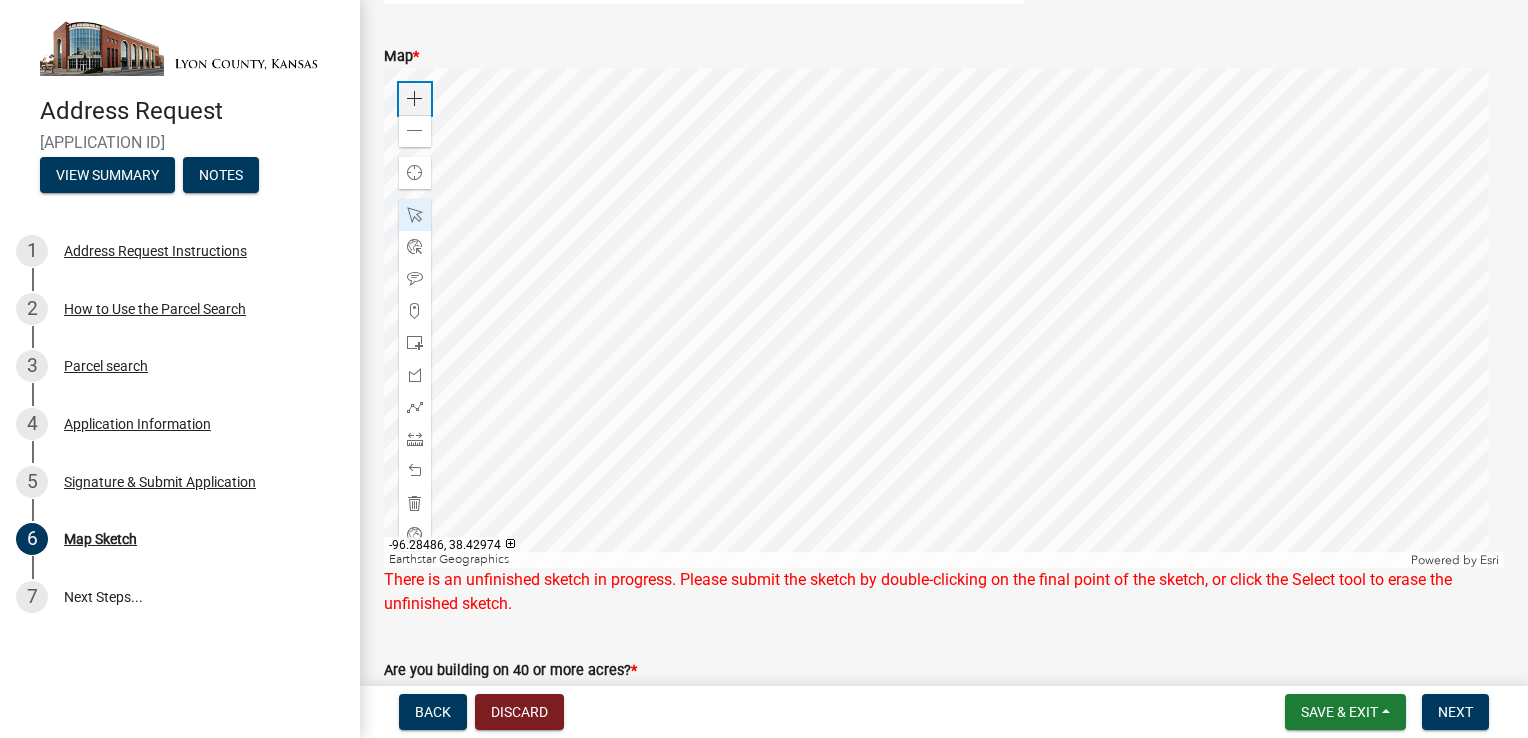 click 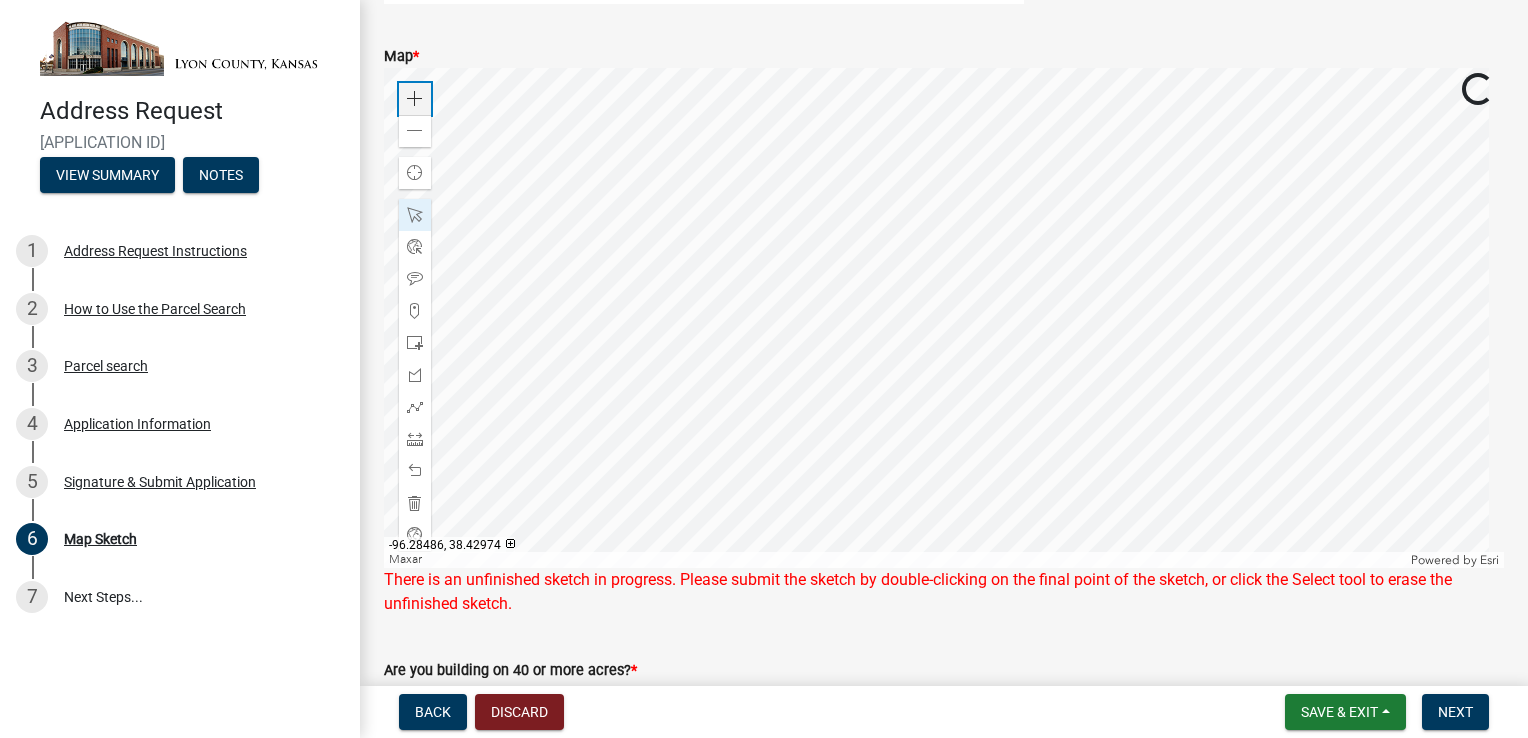 click 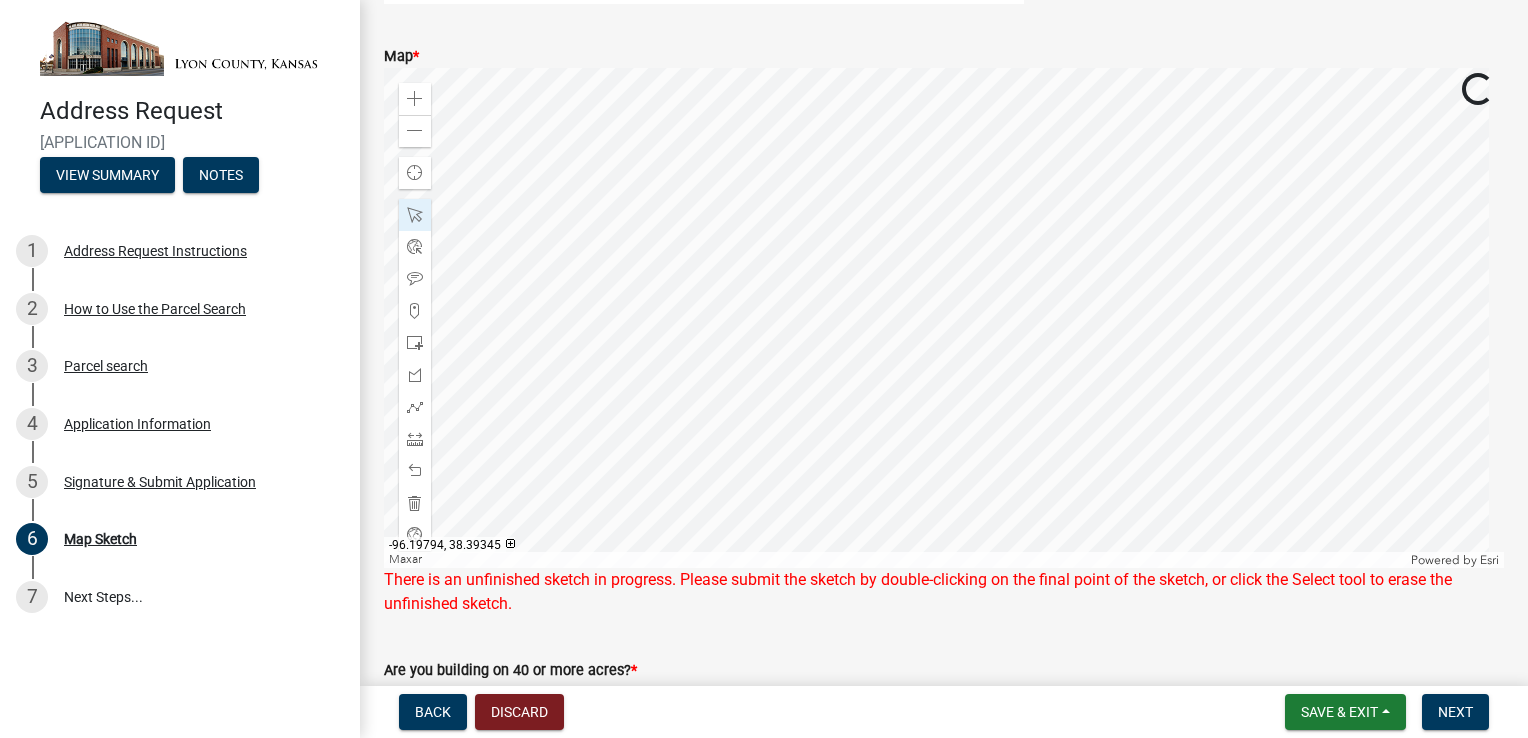 click 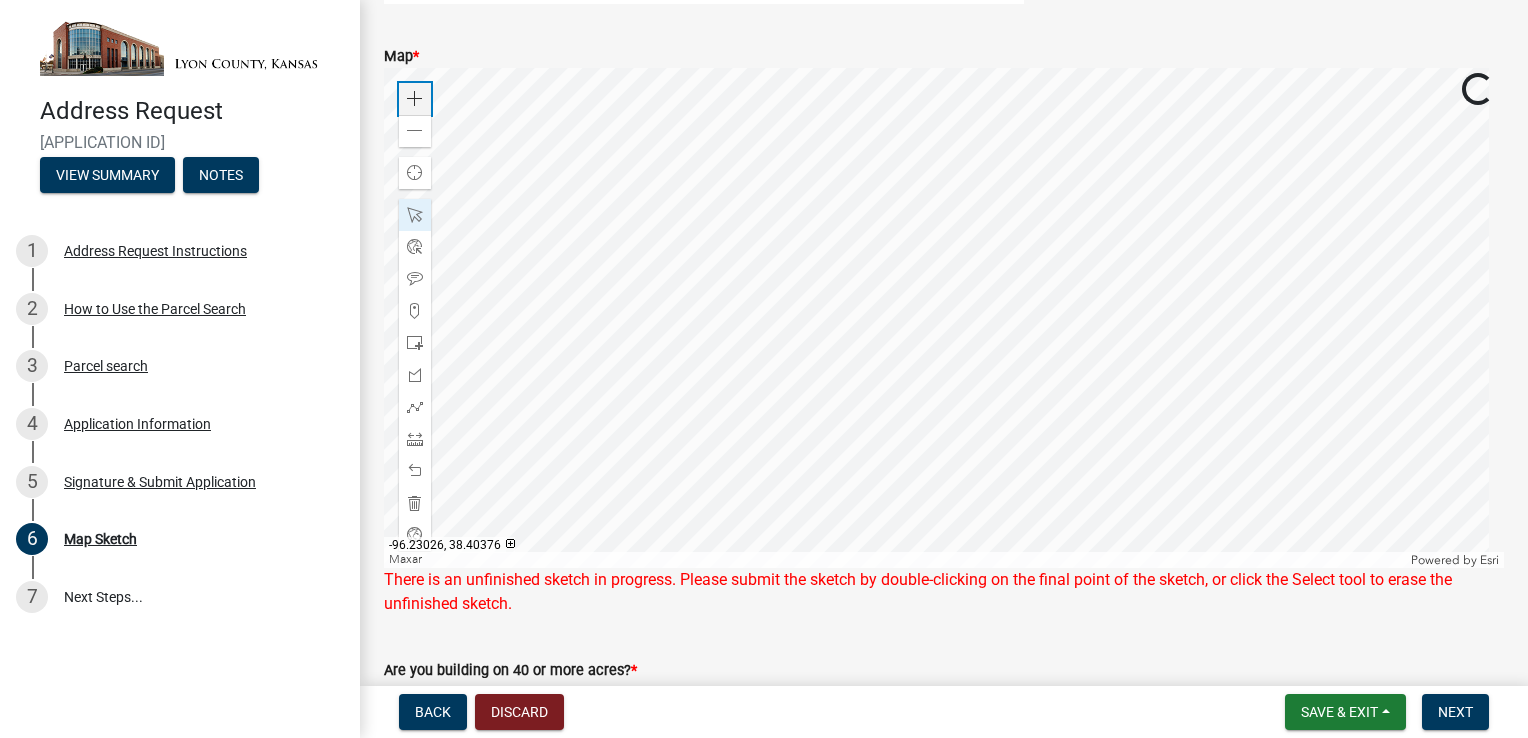 click 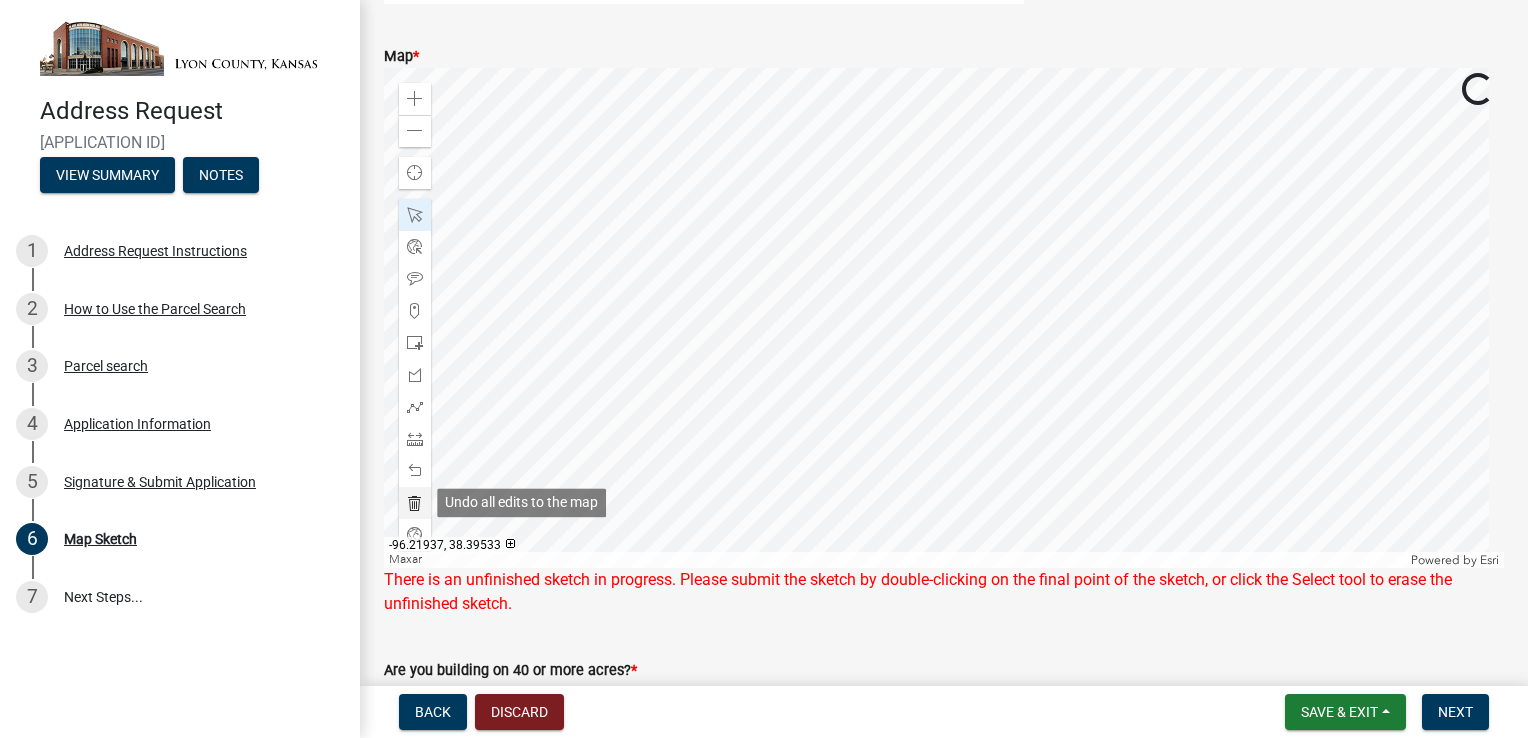click 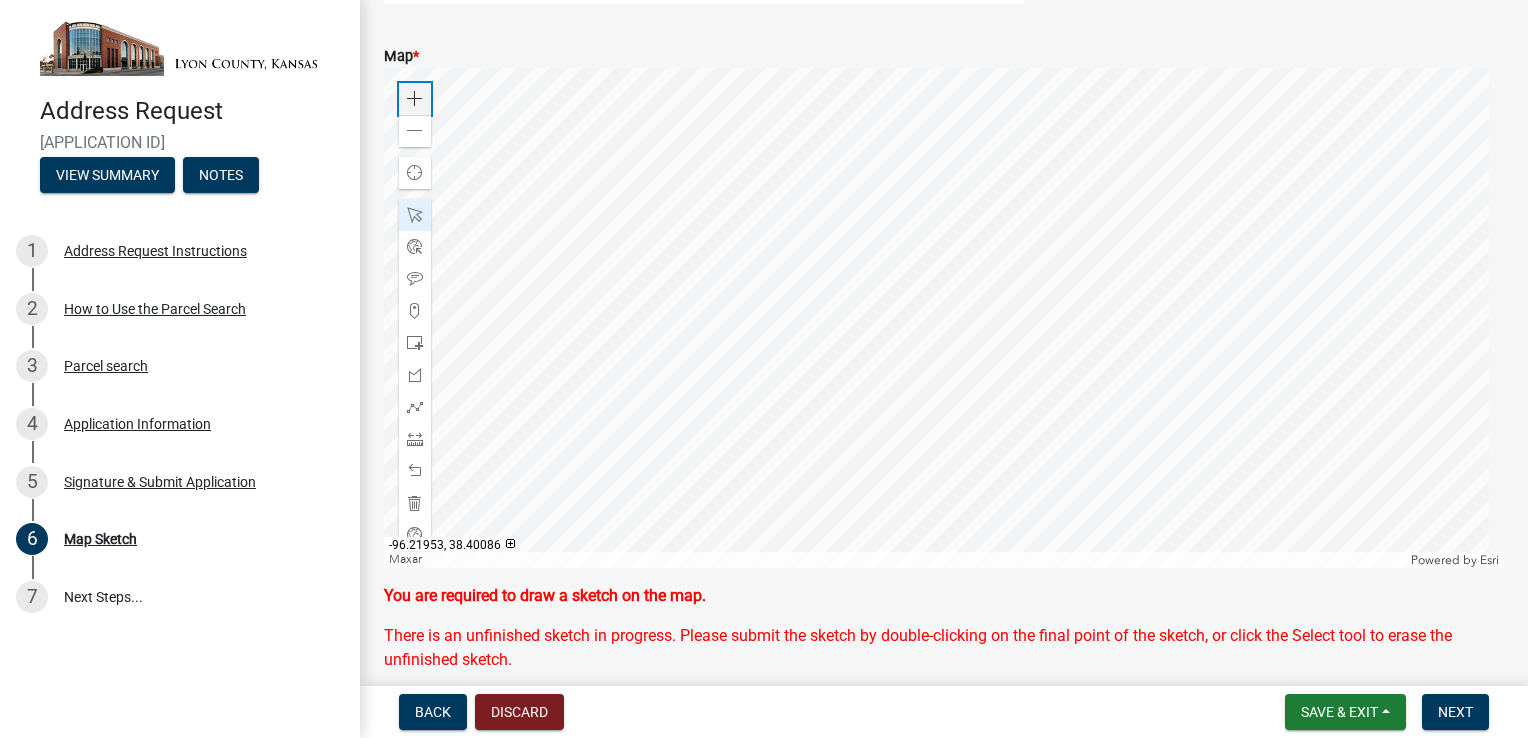 click 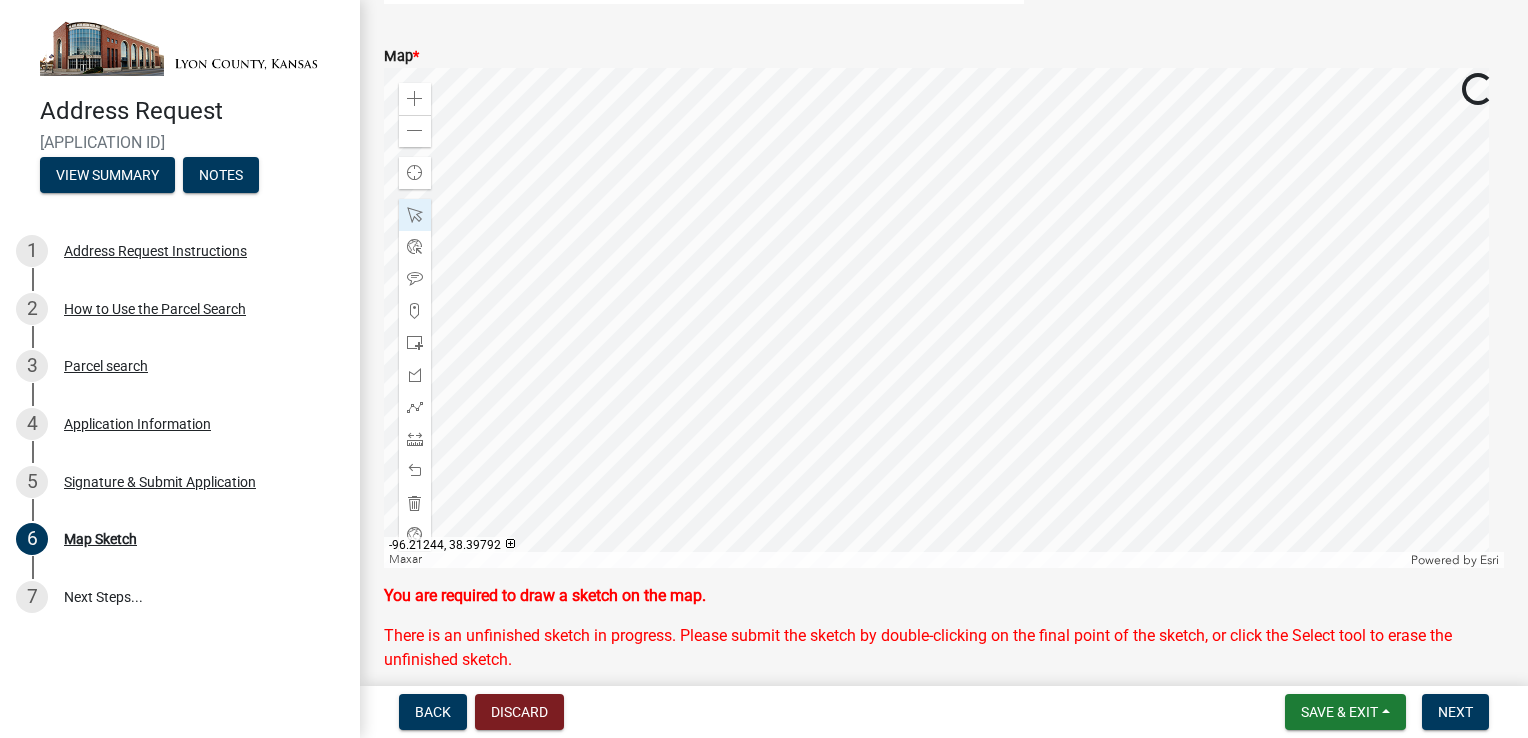 click 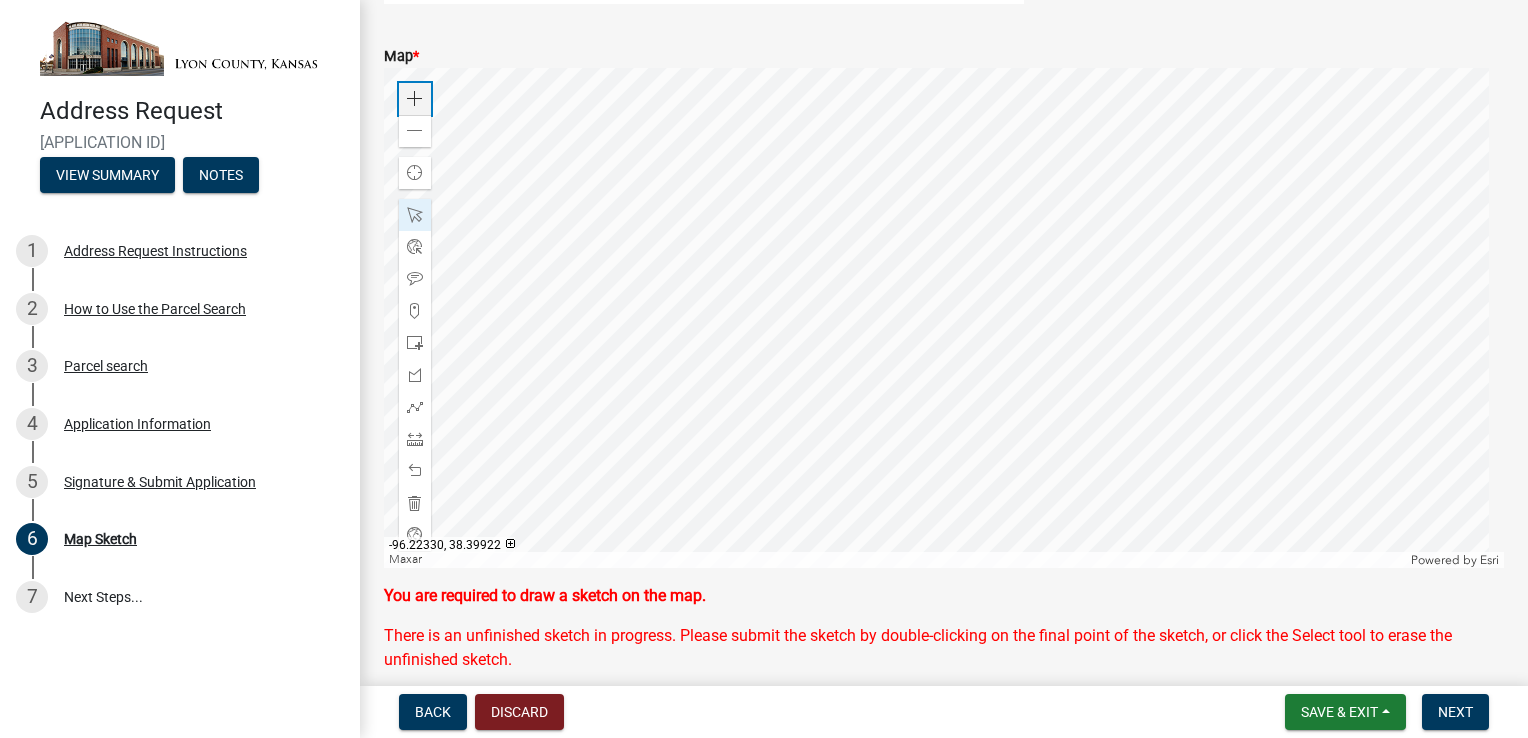 click 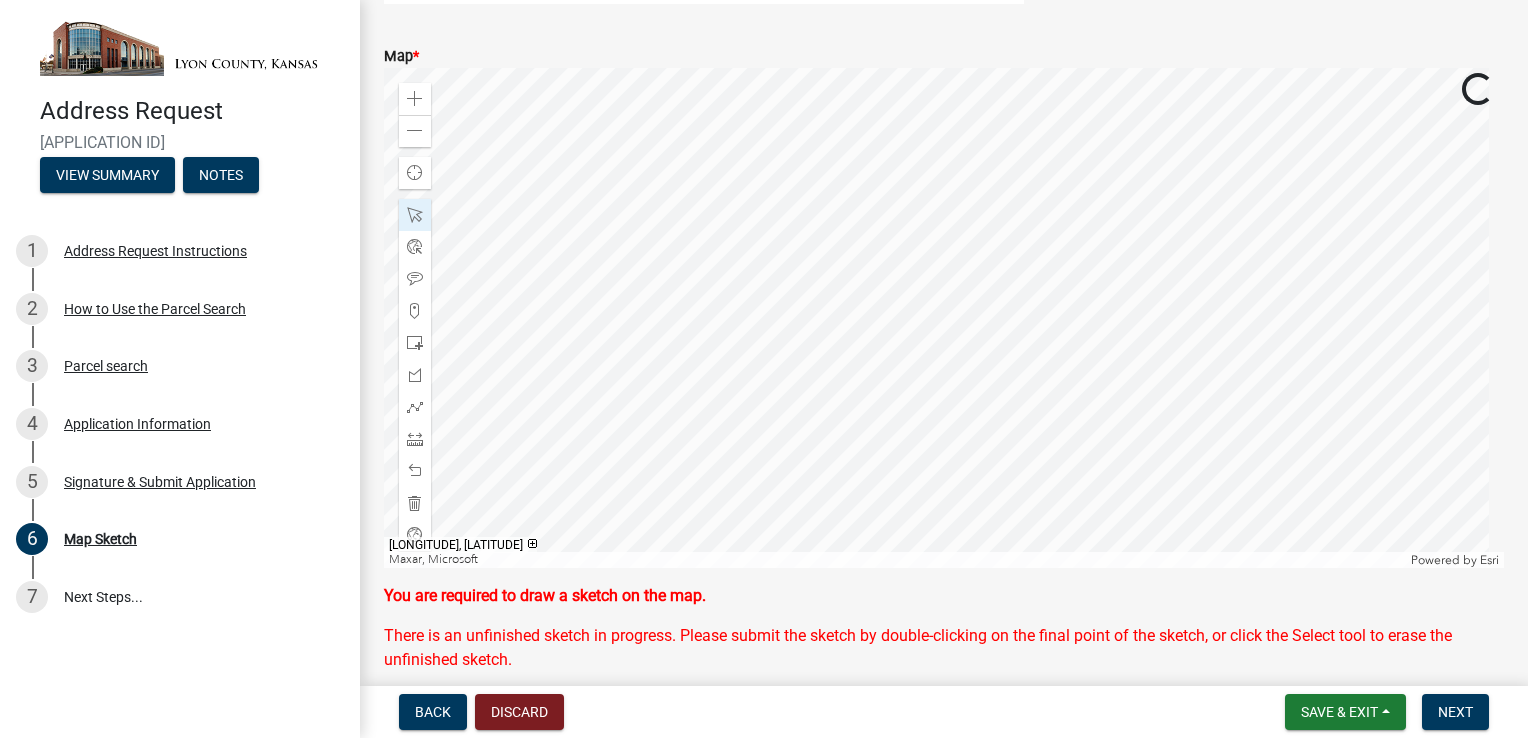 click 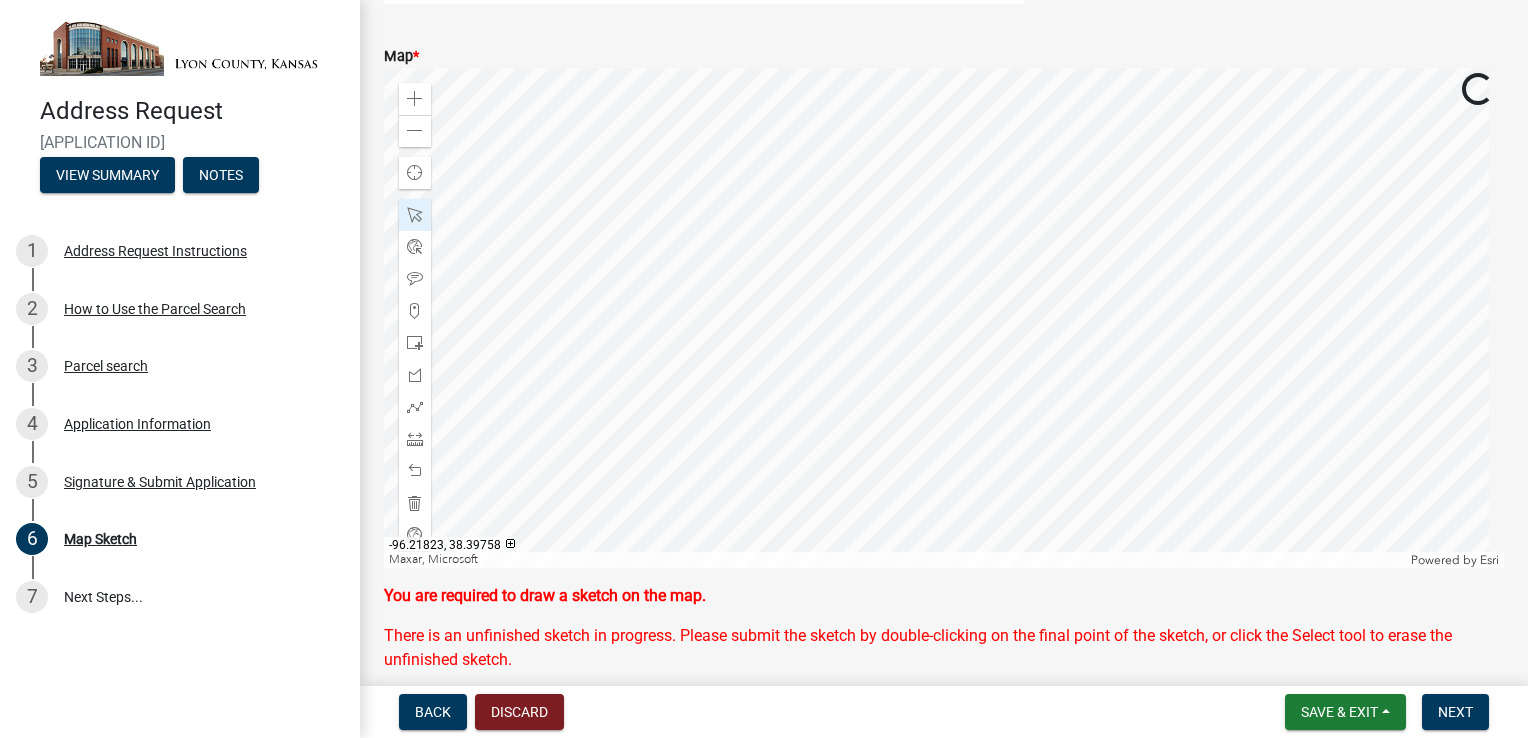 click 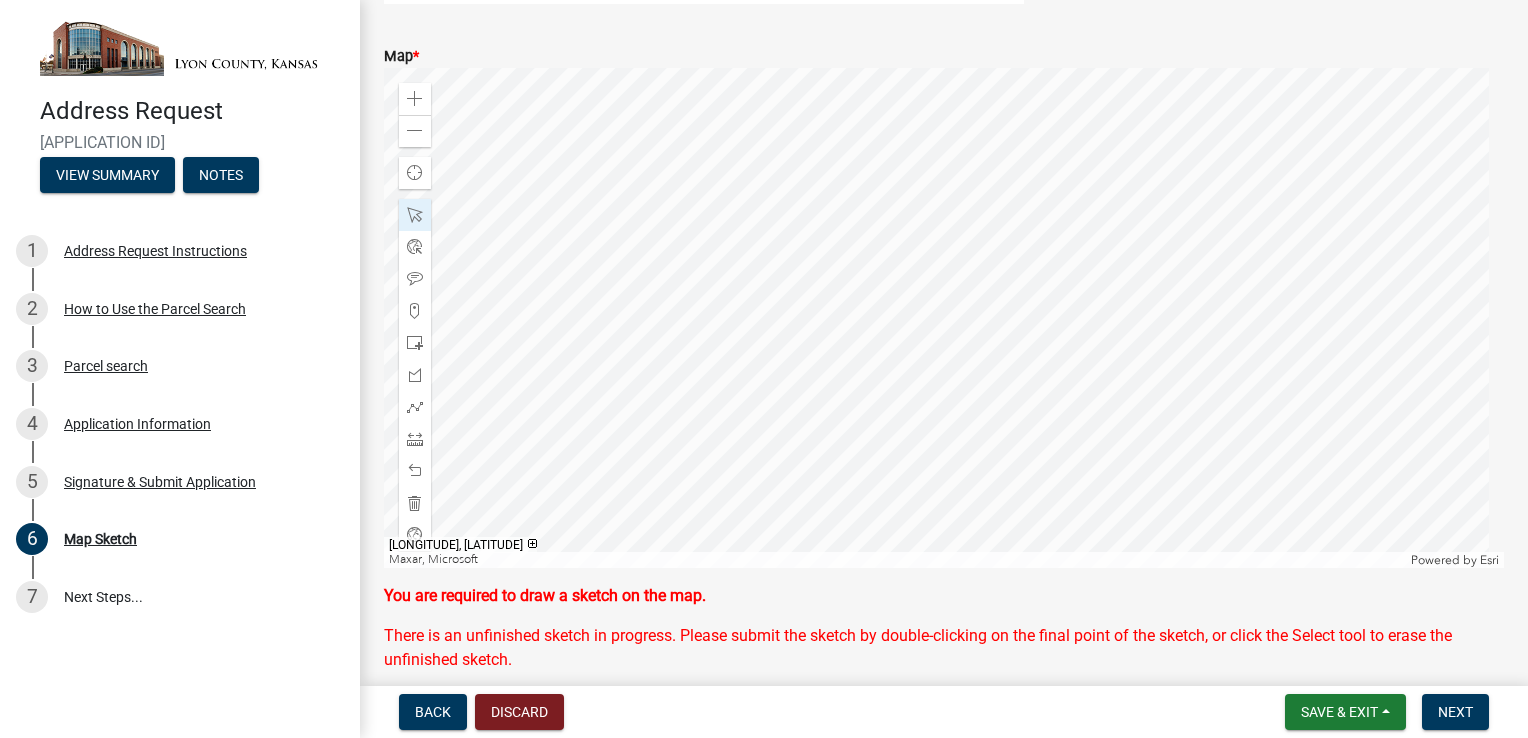 click 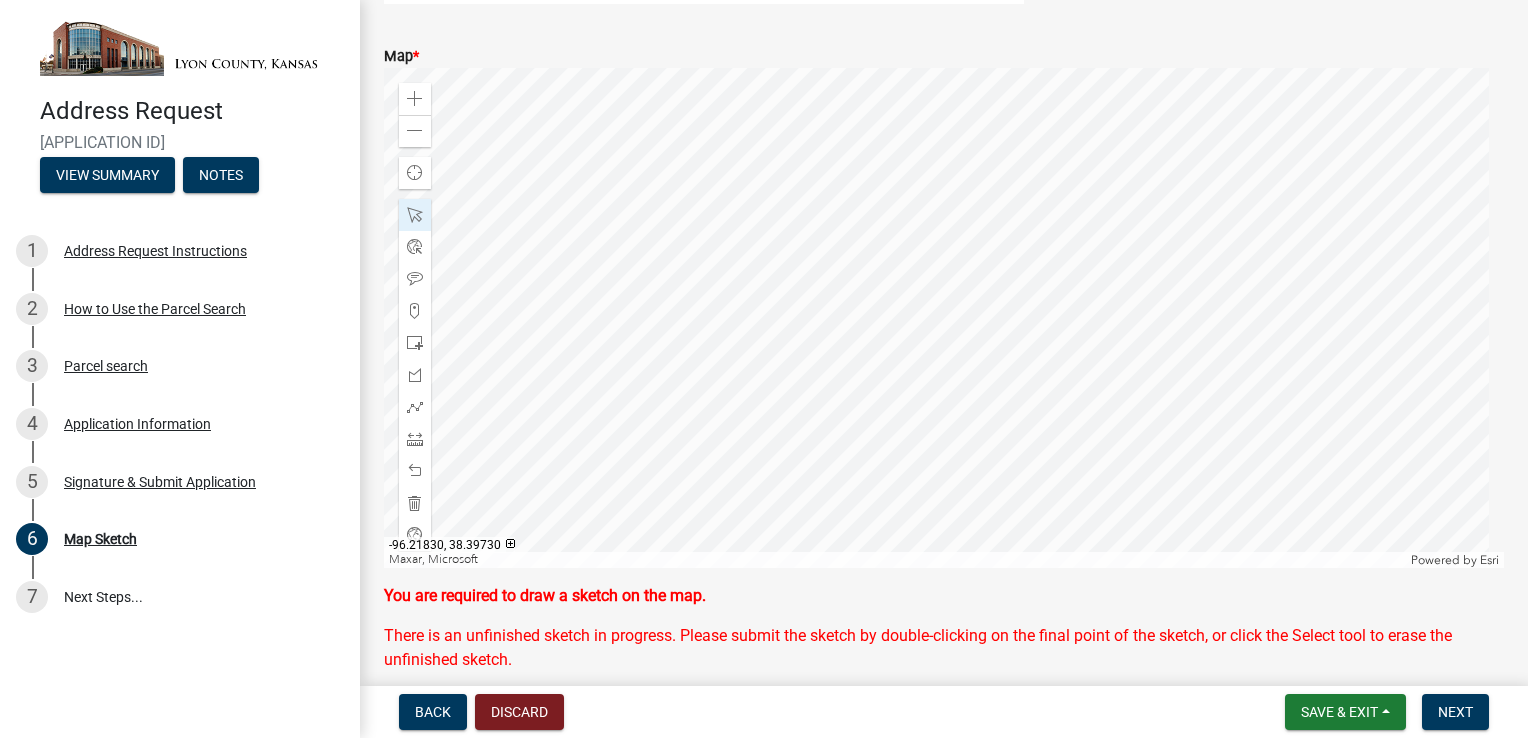 click 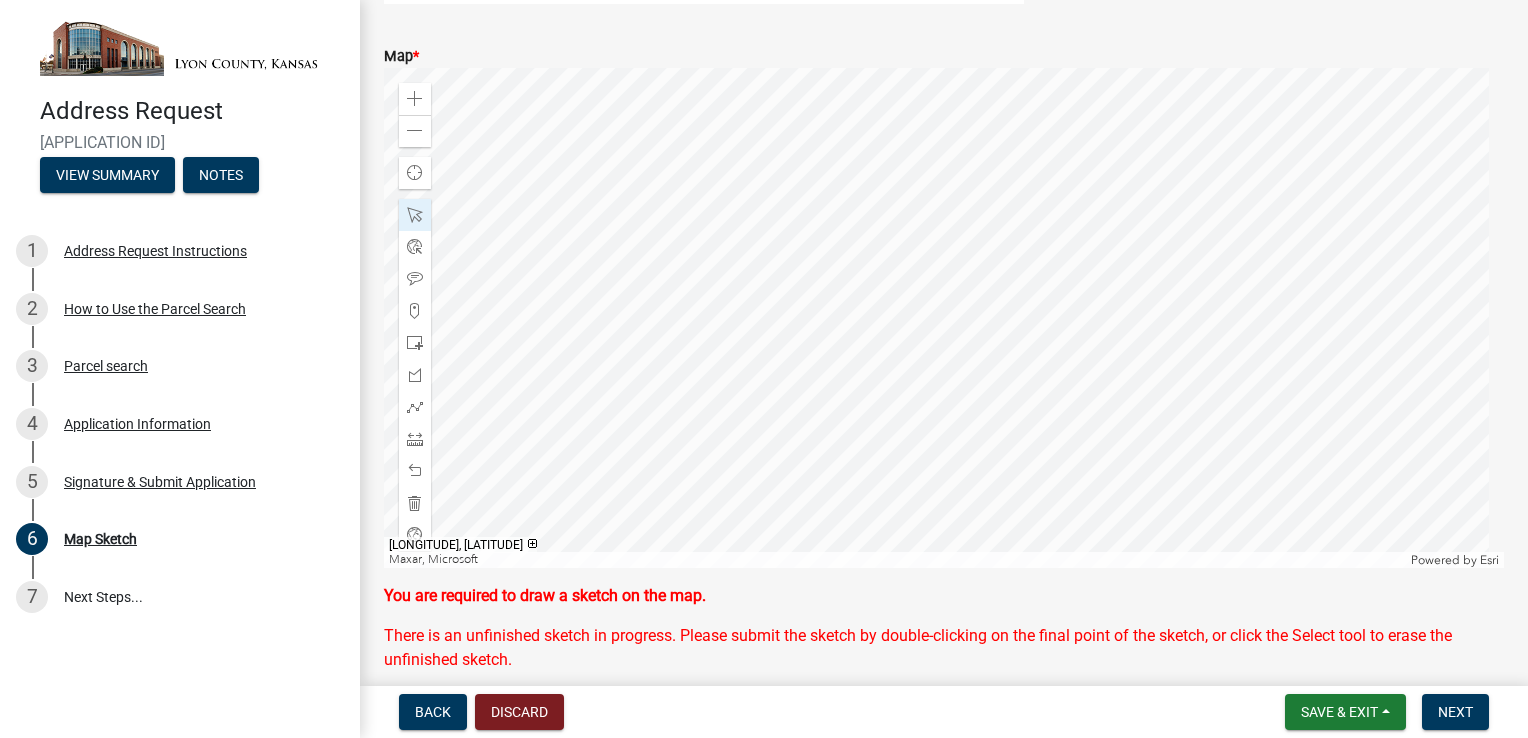 click 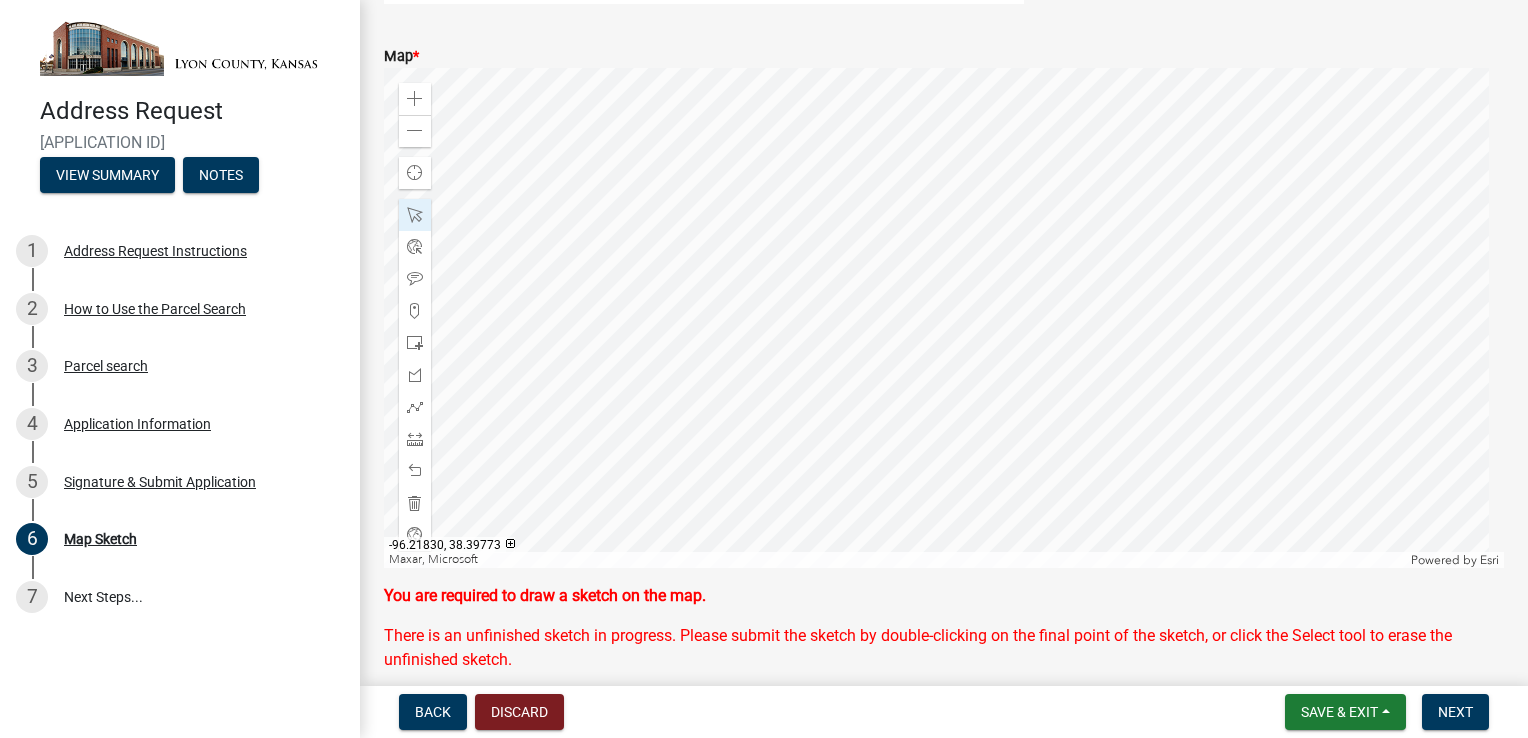 click 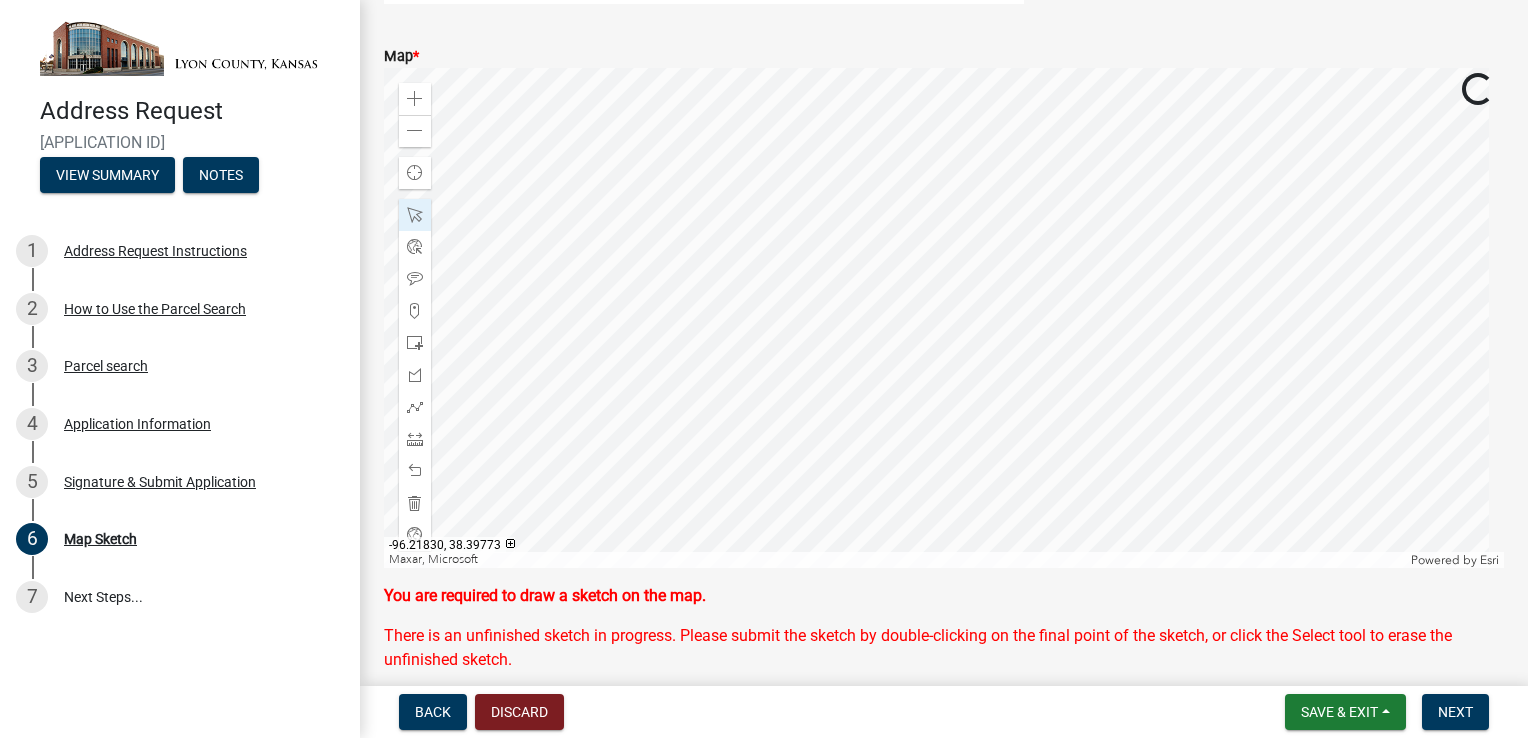 click 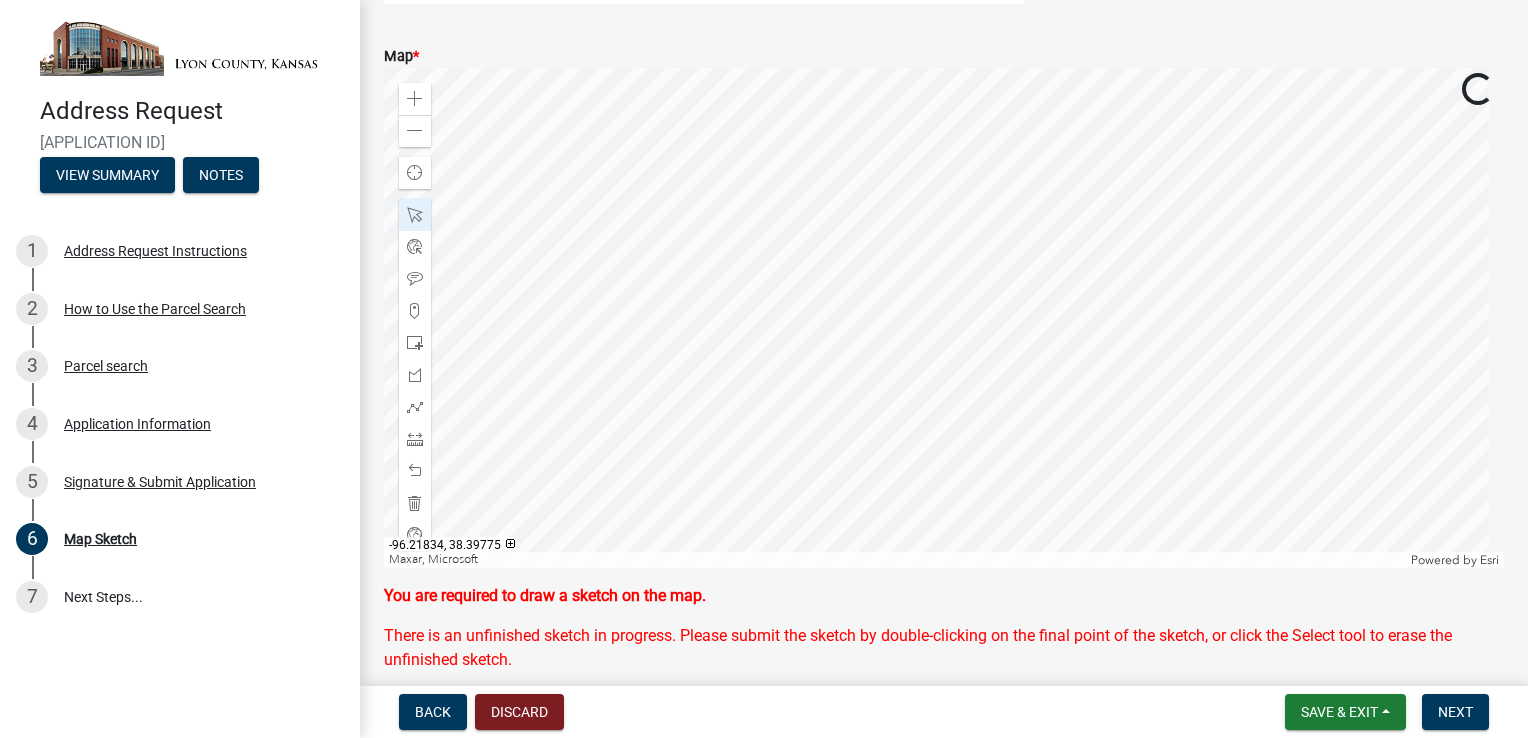 click 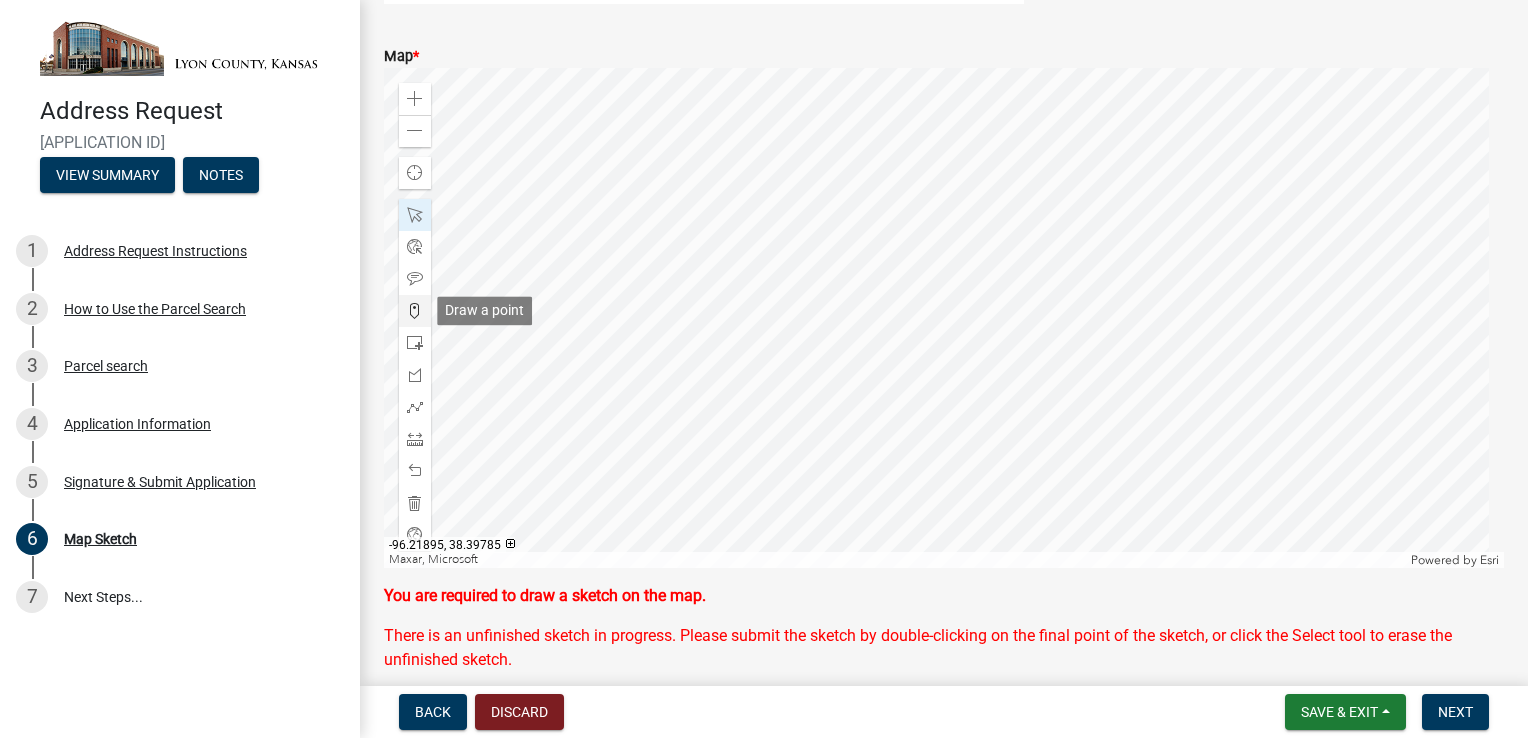 click 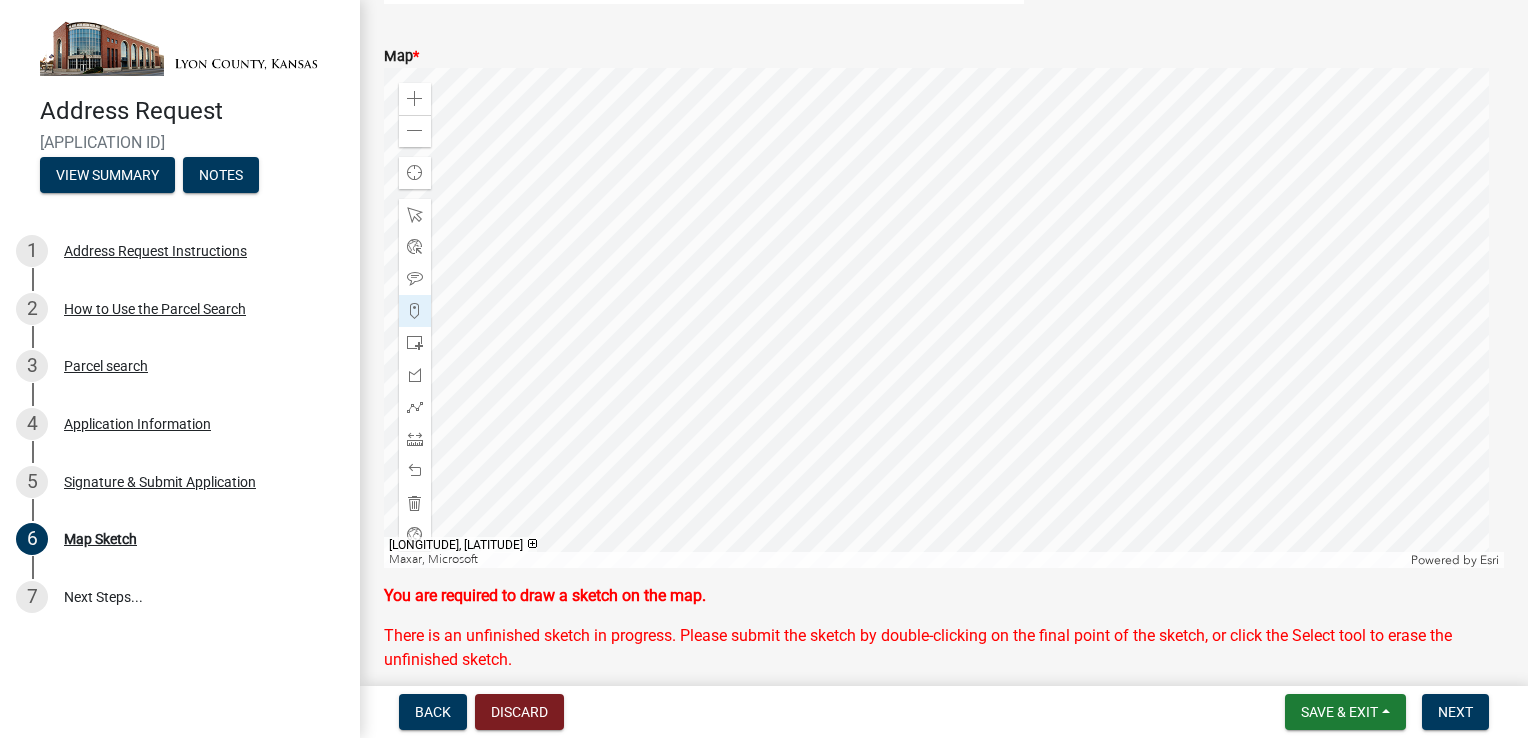 click 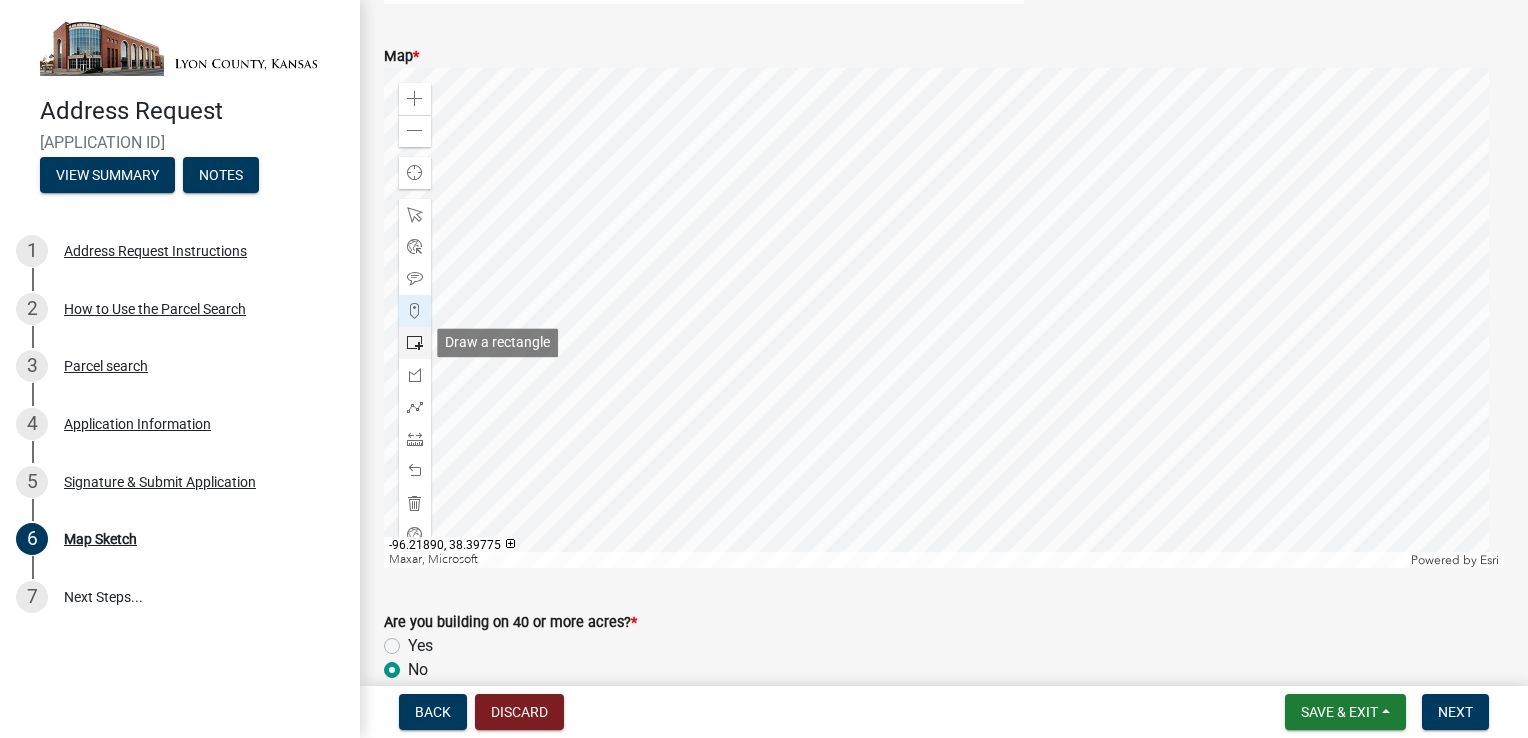 click 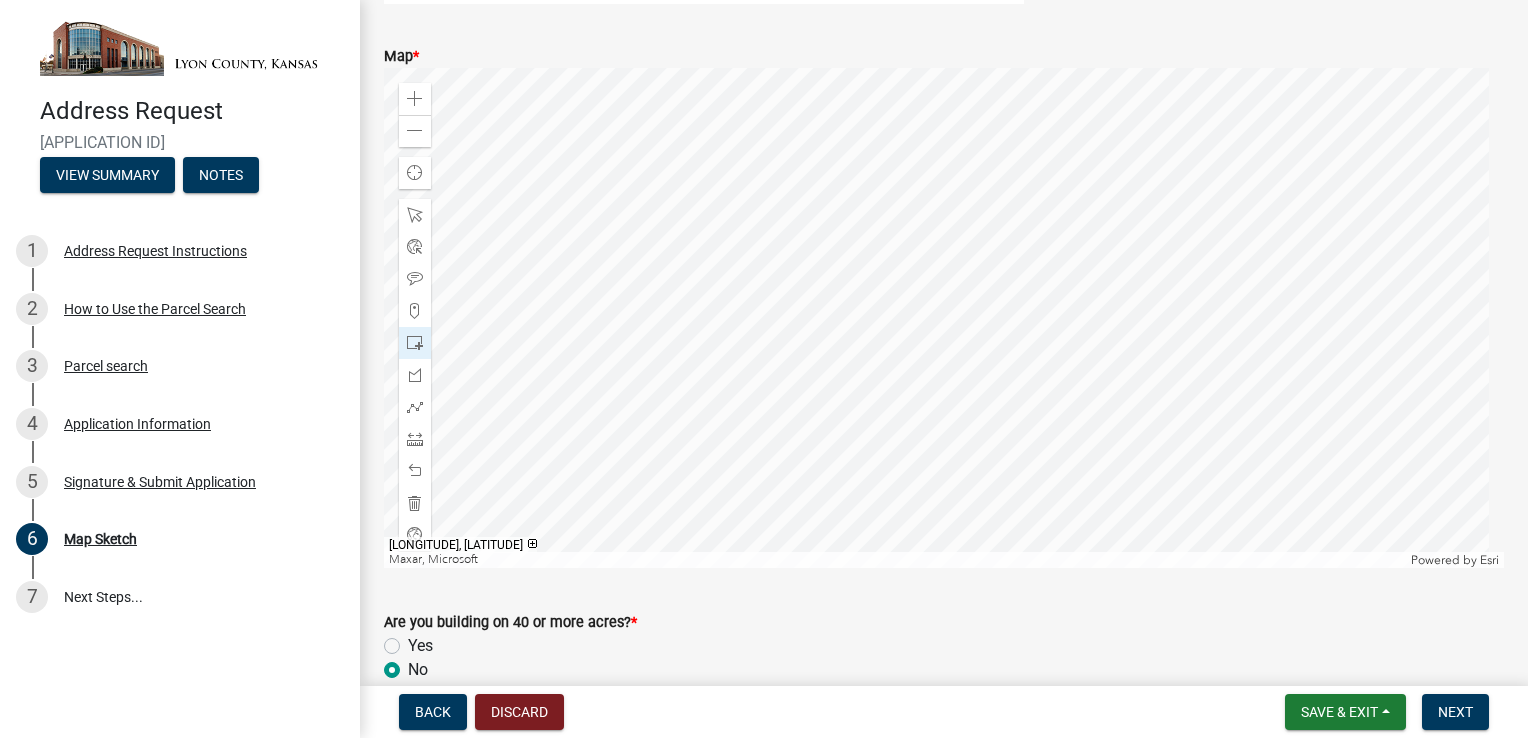 click 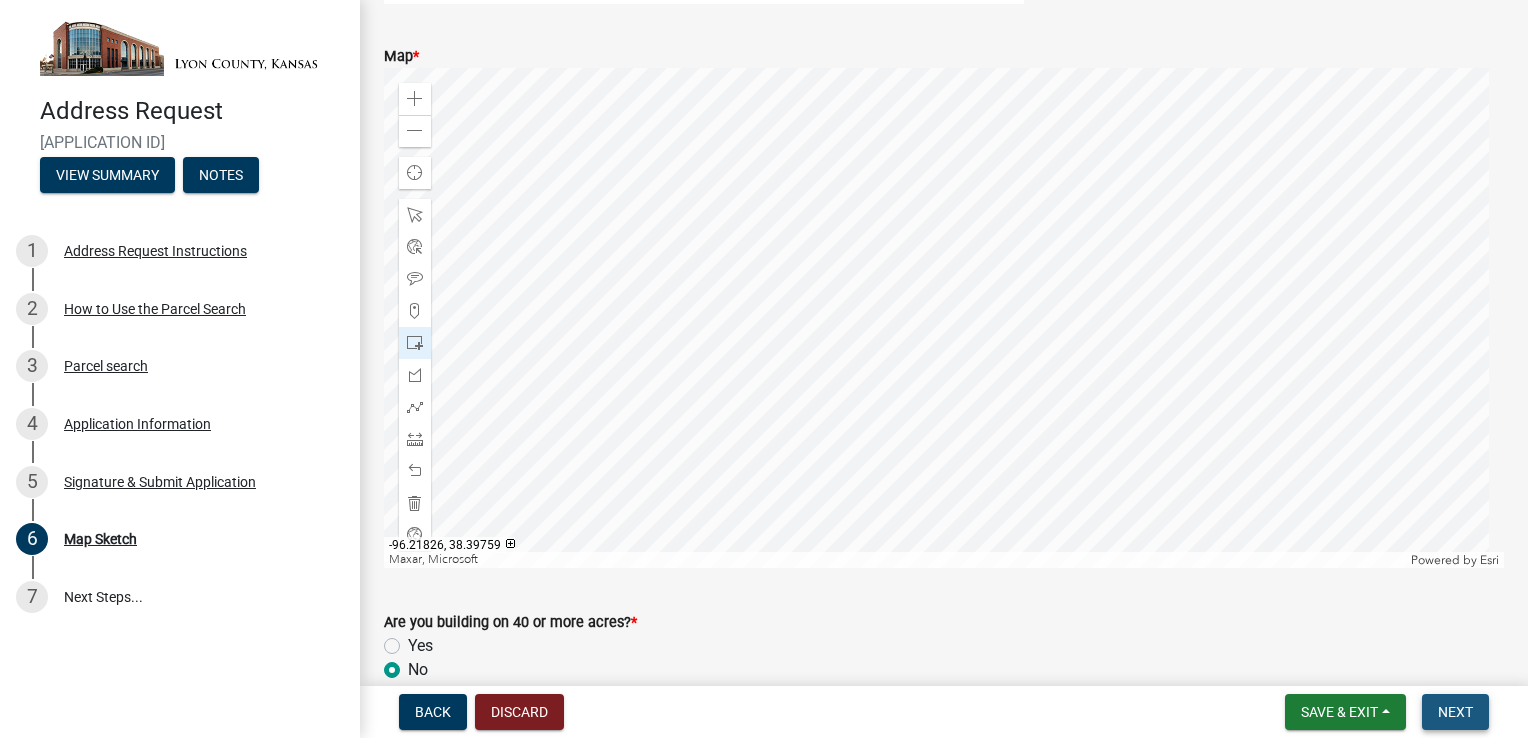 click on "Next" at bounding box center (1455, 712) 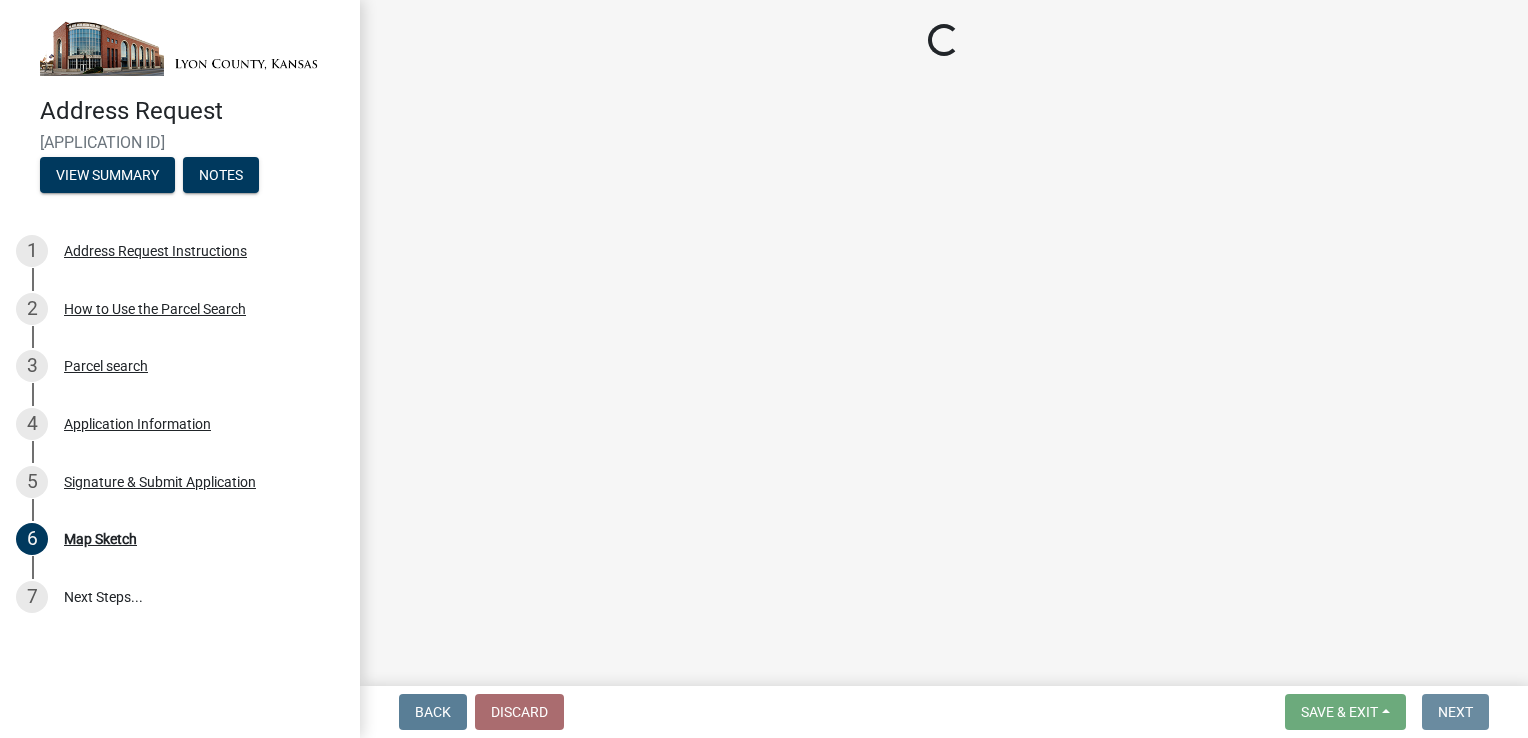 scroll, scrollTop: 0, scrollLeft: 0, axis: both 